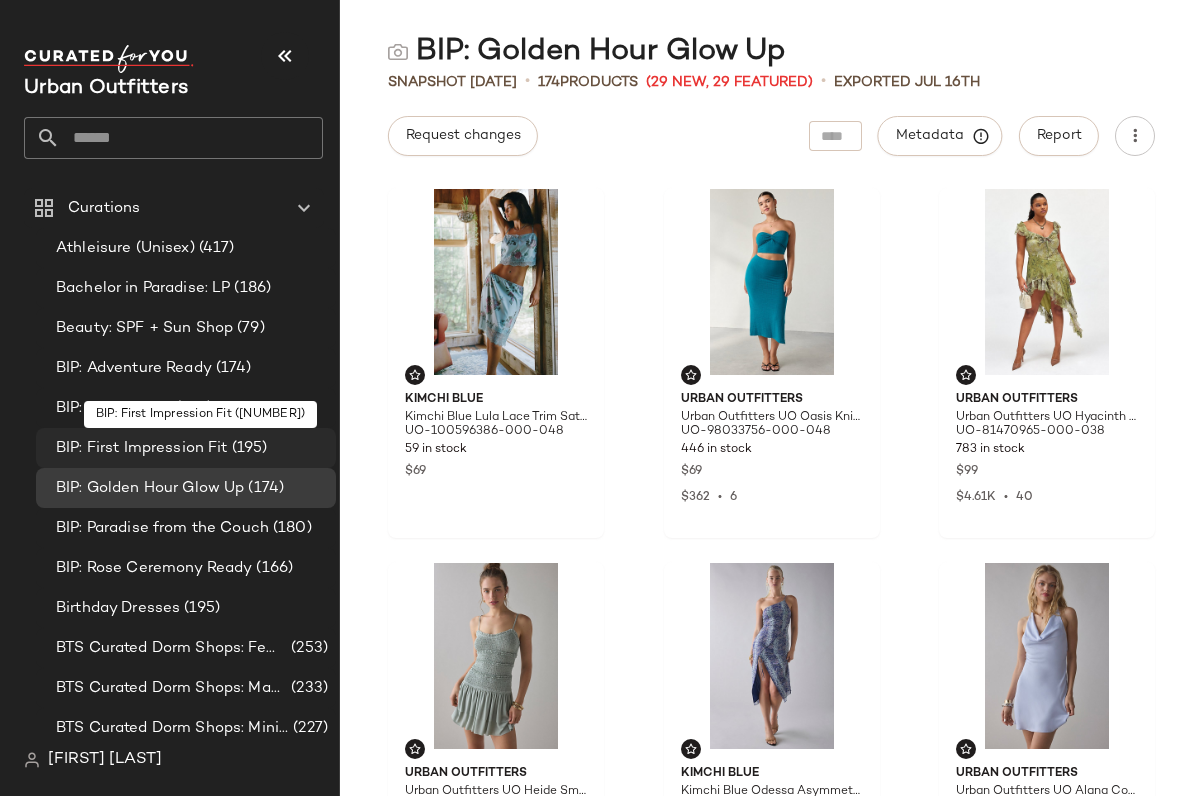 scroll, scrollTop: 0, scrollLeft: 0, axis: both 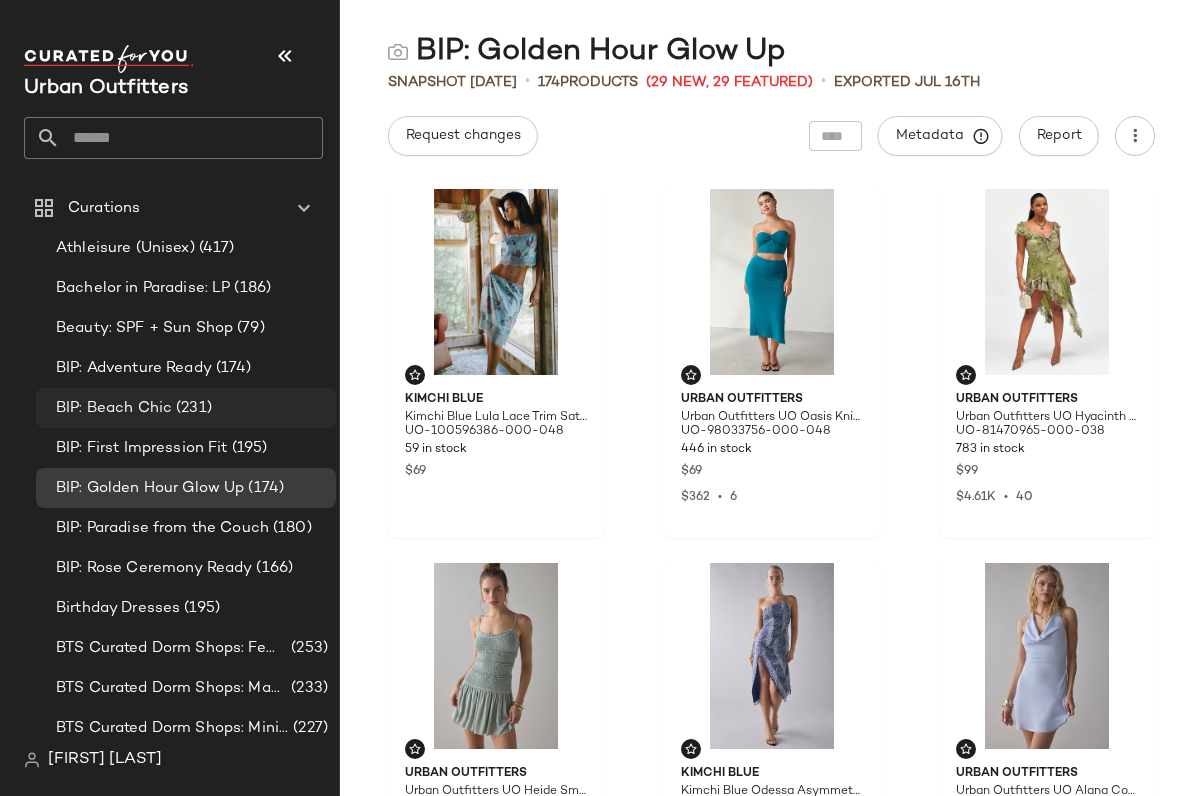 click on "BIP: Beach Chic (231)" 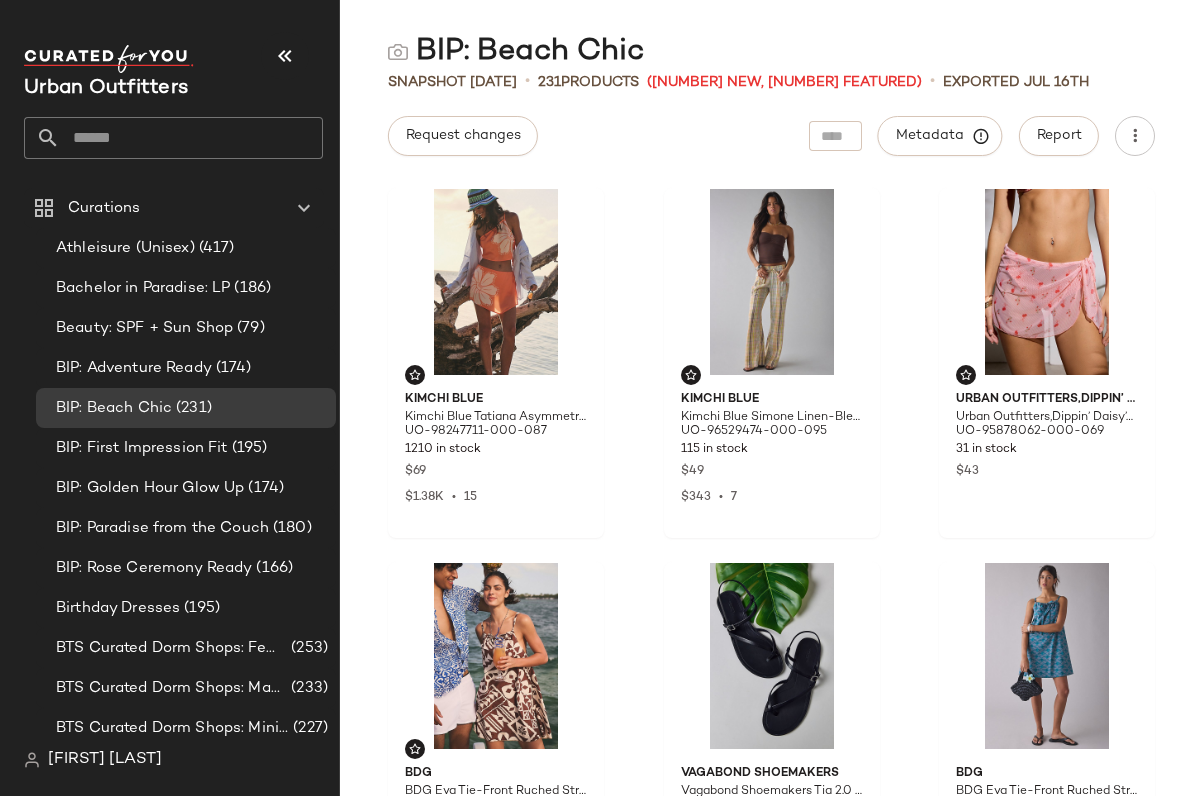 scroll, scrollTop: 0, scrollLeft: 0, axis: both 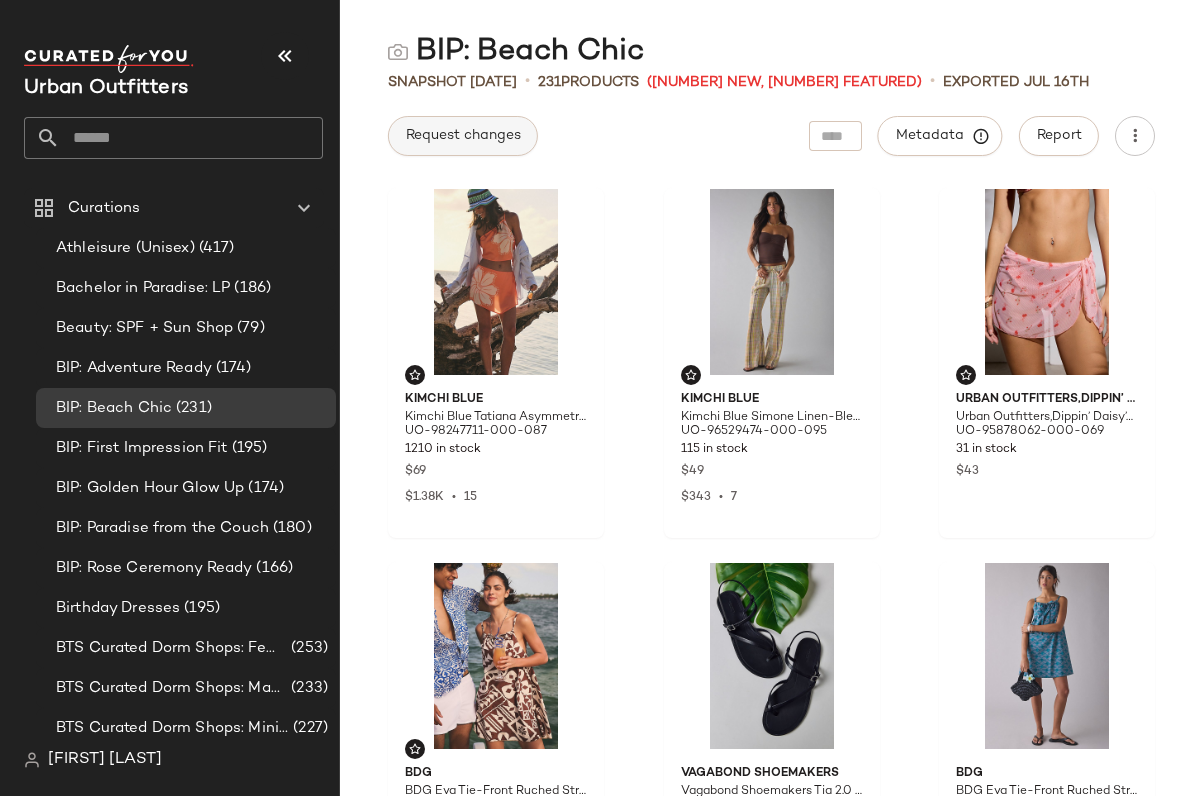 click on "Request changes" 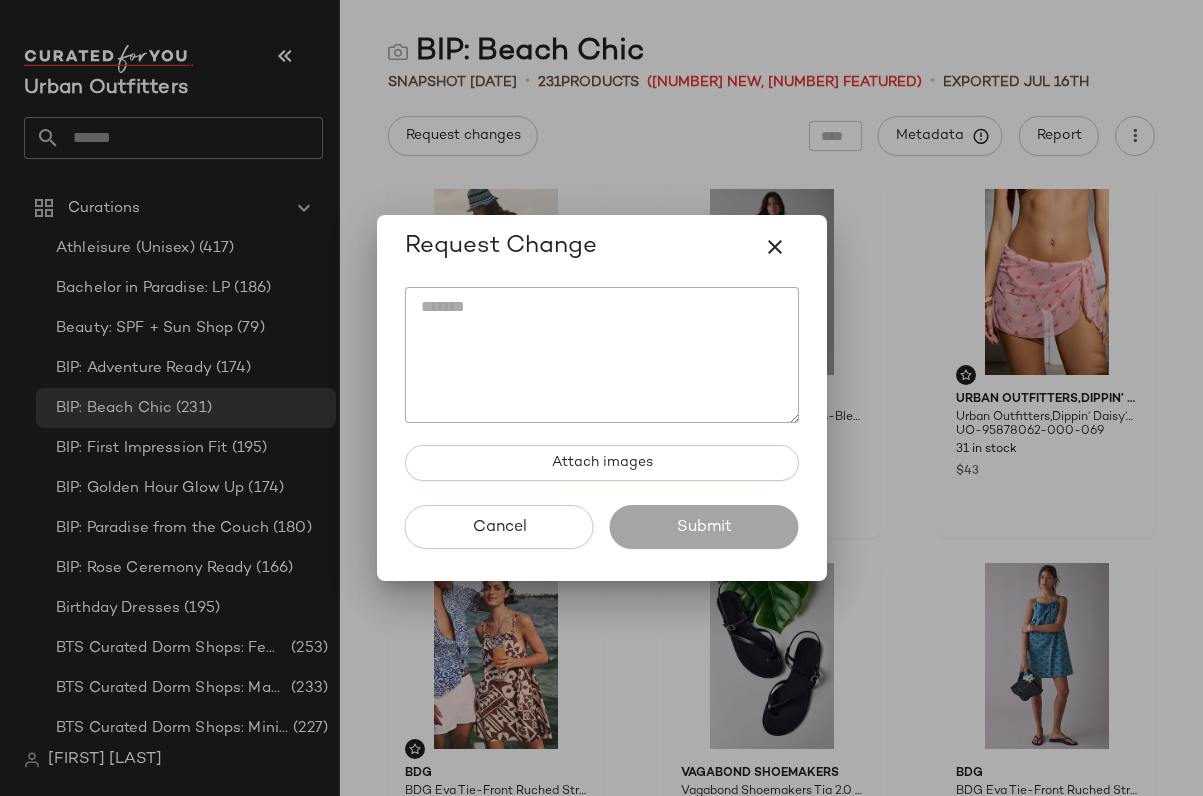 click 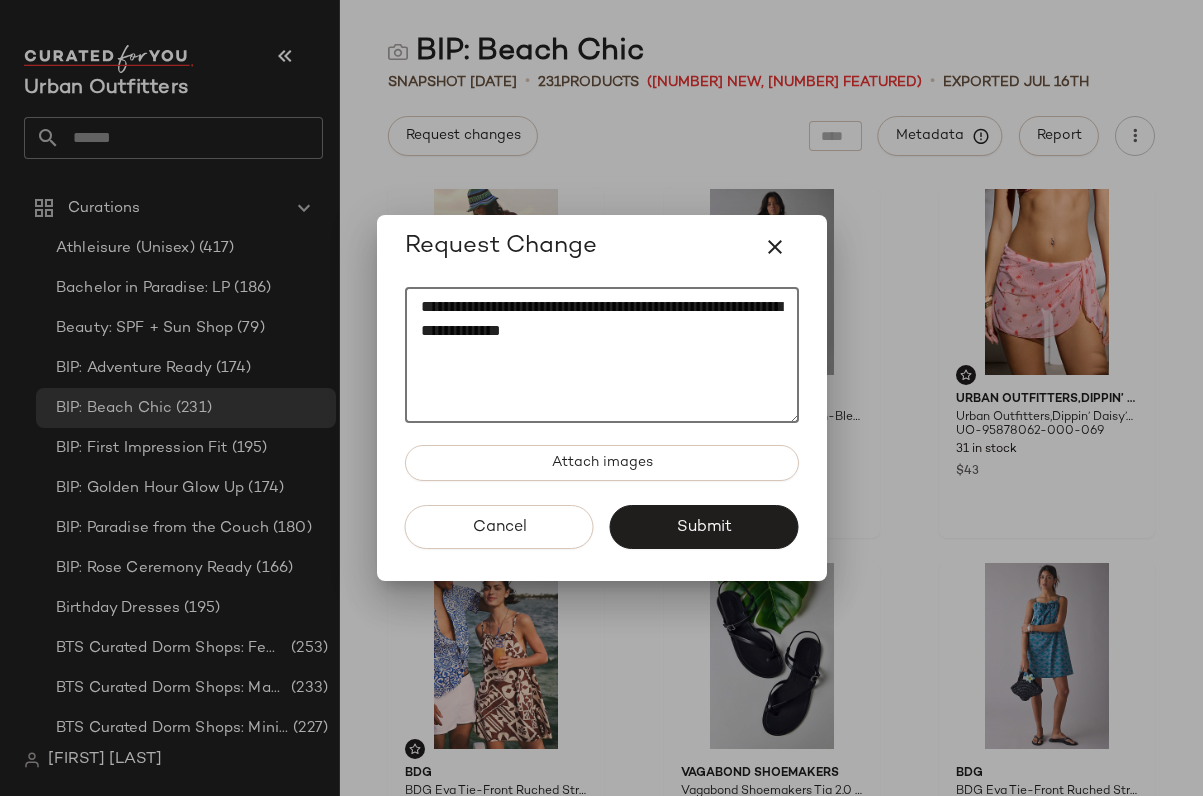 paste on "*
********" 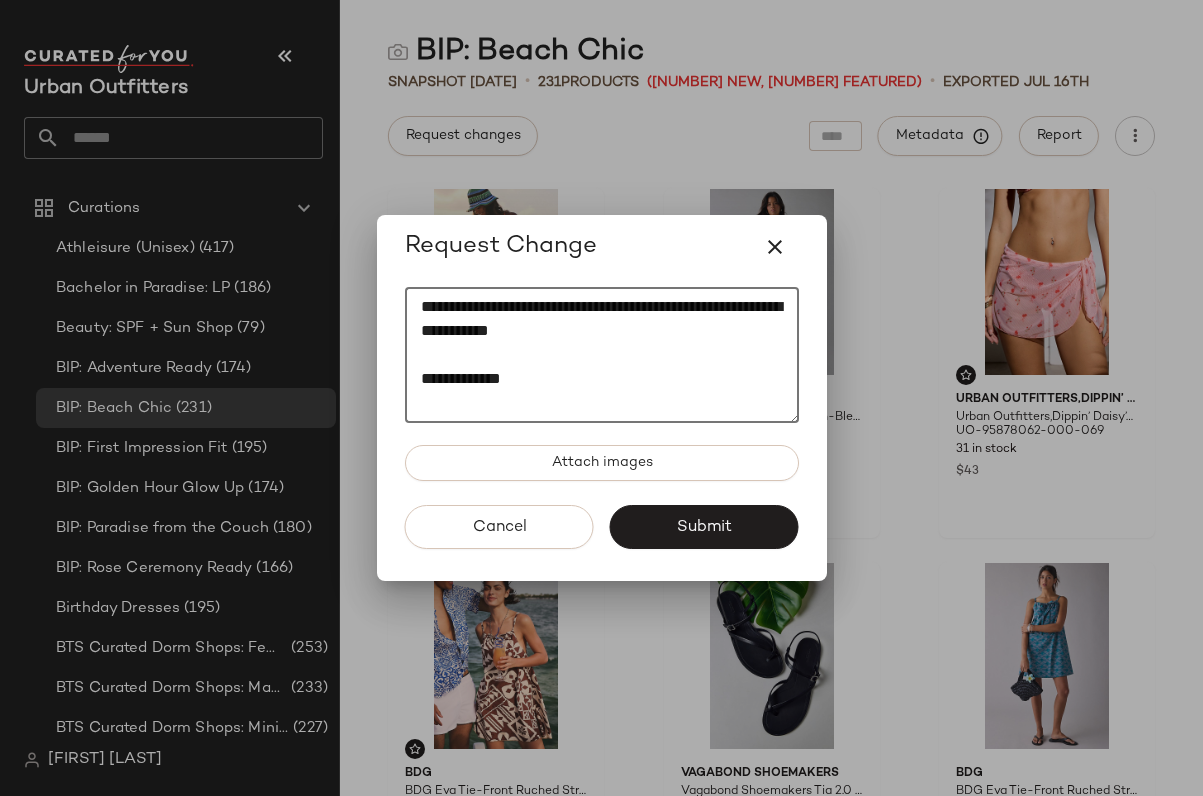 paste on "********" 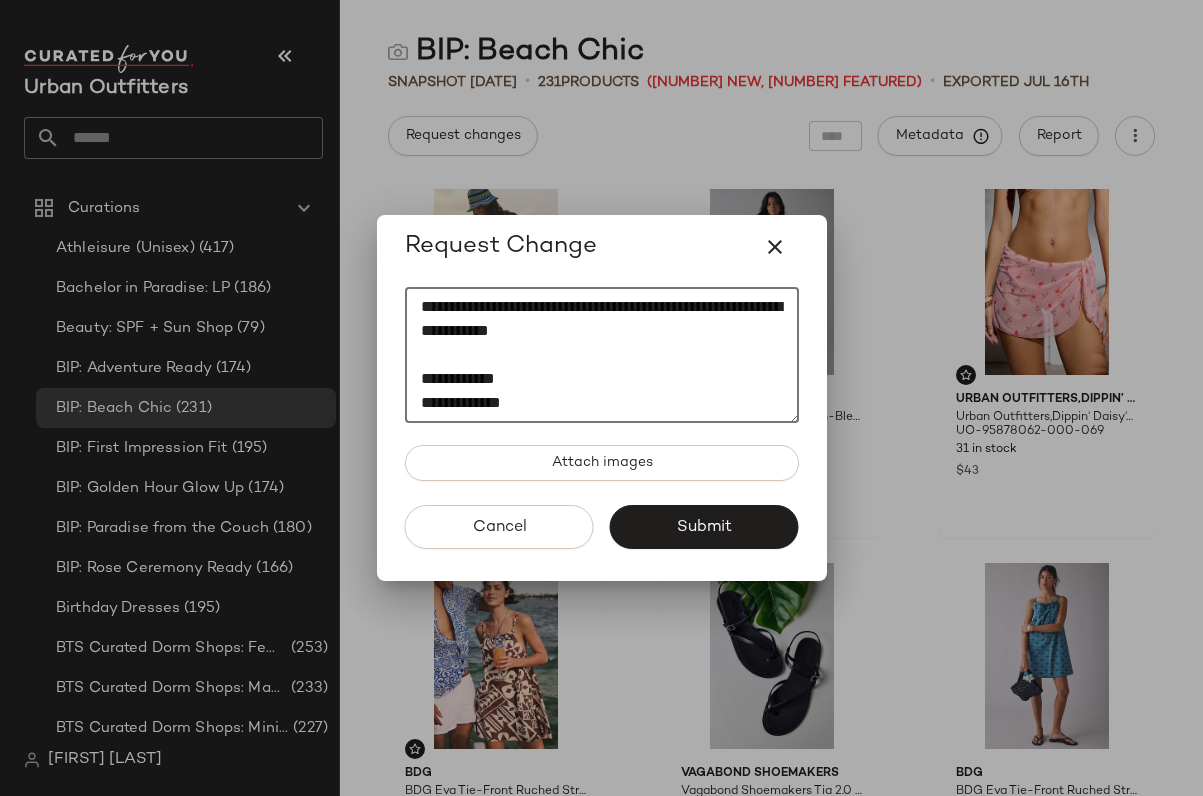 scroll, scrollTop: 12, scrollLeft: 0, axis: vertical 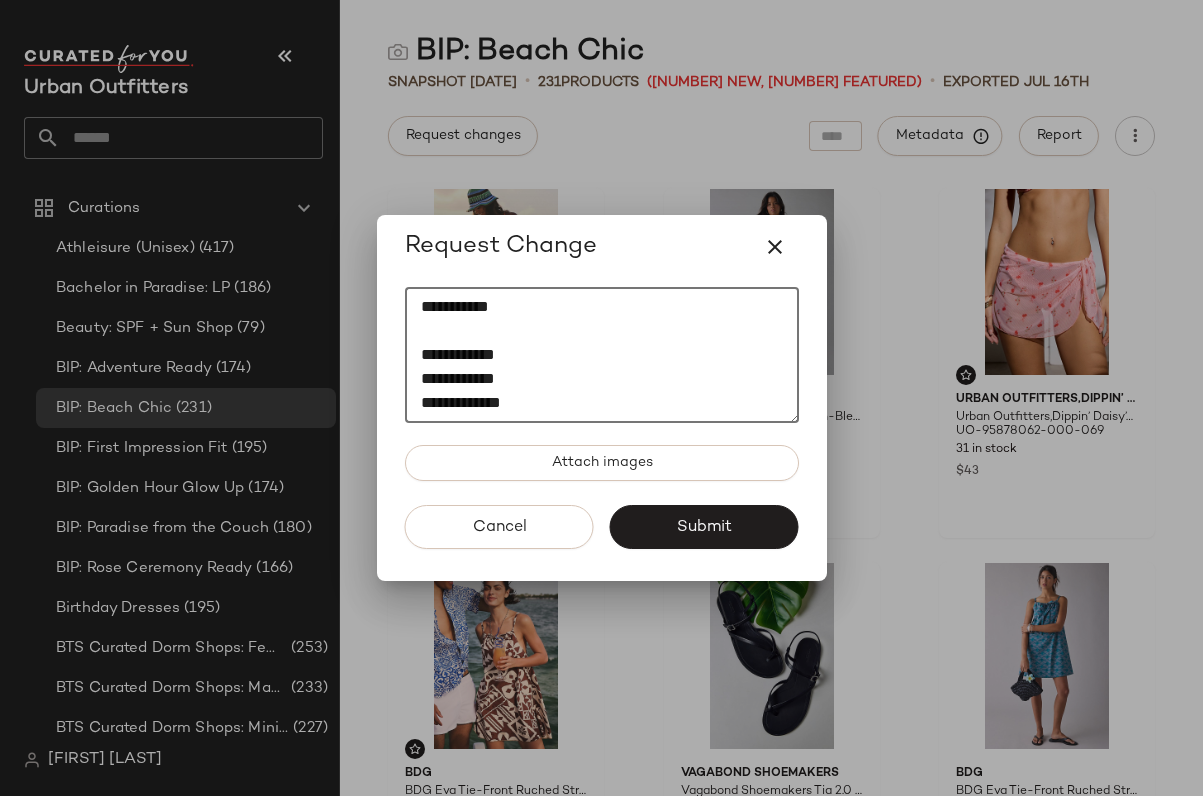 paste on "********" 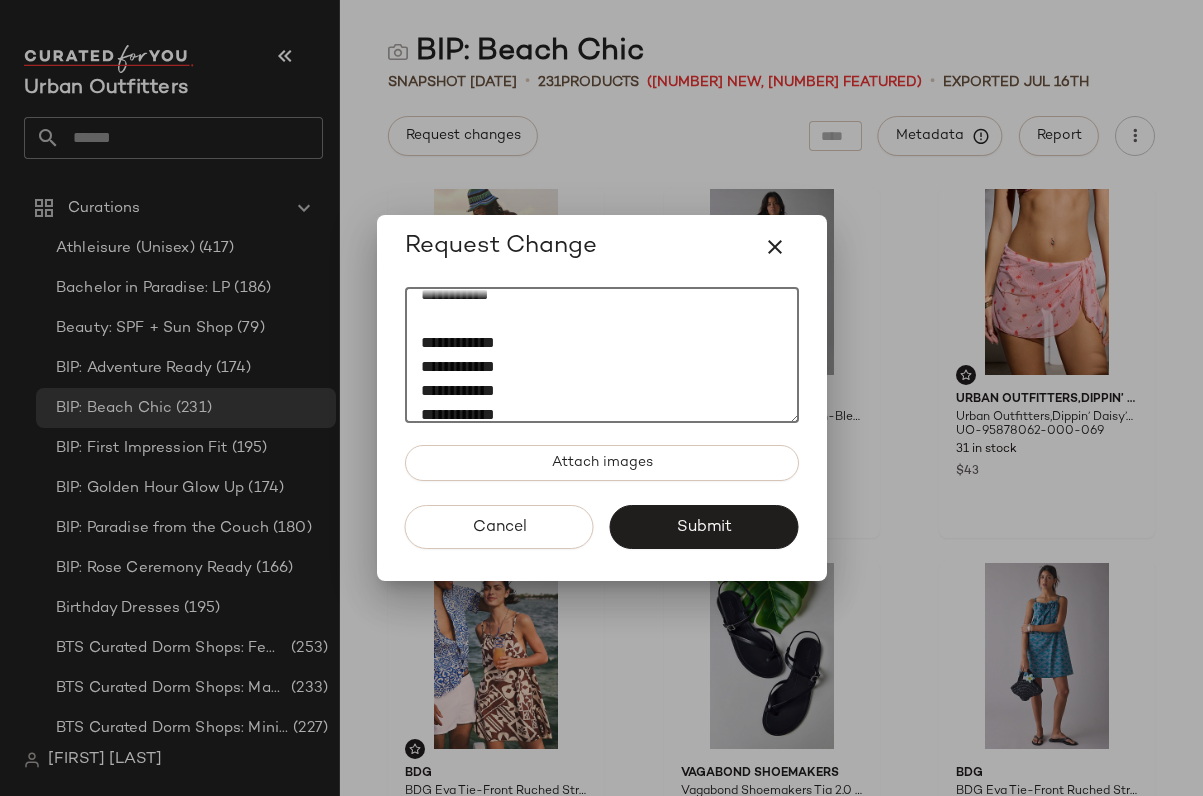type on "**********" 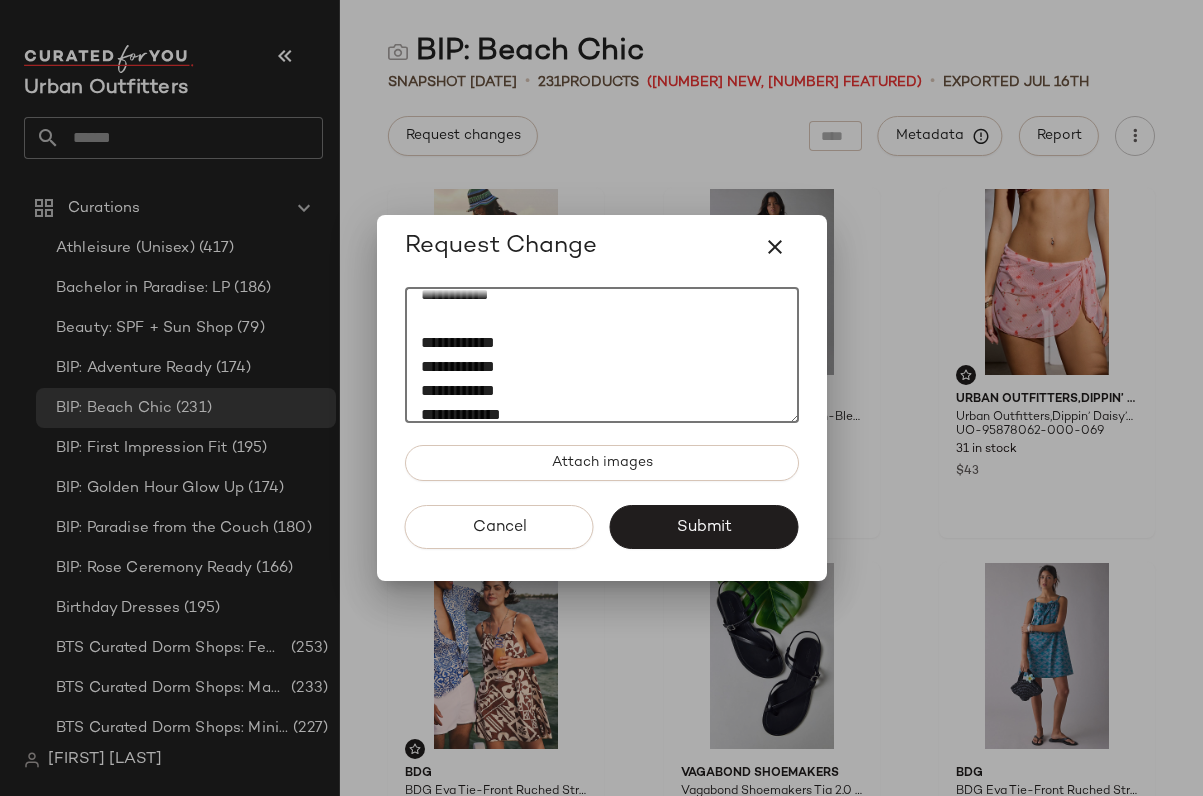 scroll, scrollTop: 60, scrollLeft: 0, axis: vertical 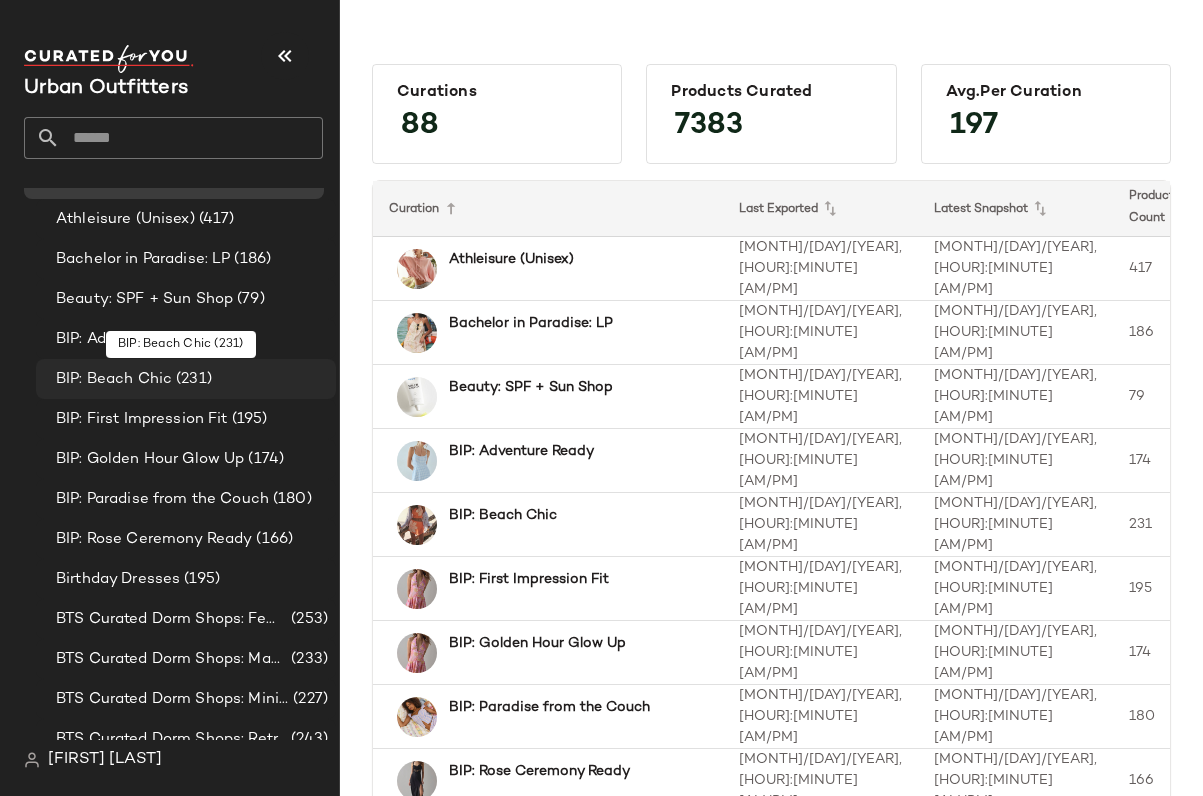 click on "BIP: Beach Chic" at bounding box center (114, 379) 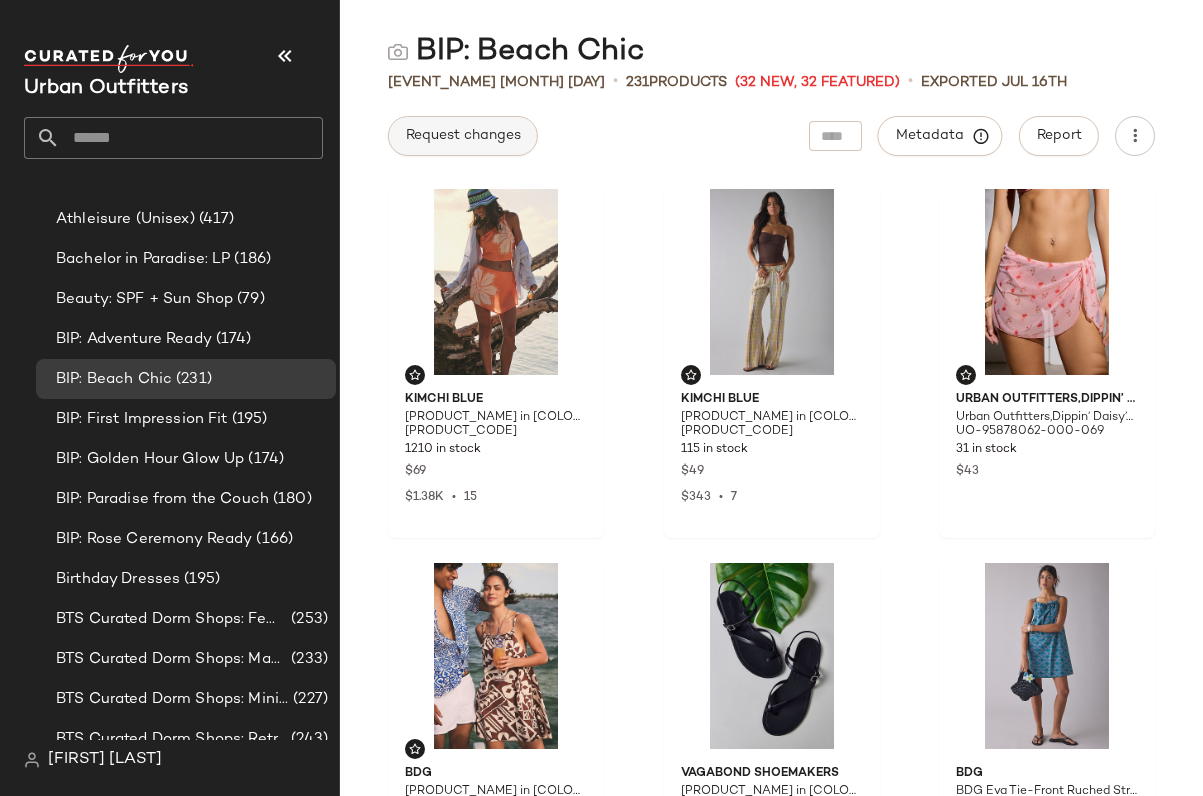 click on "Request changes" 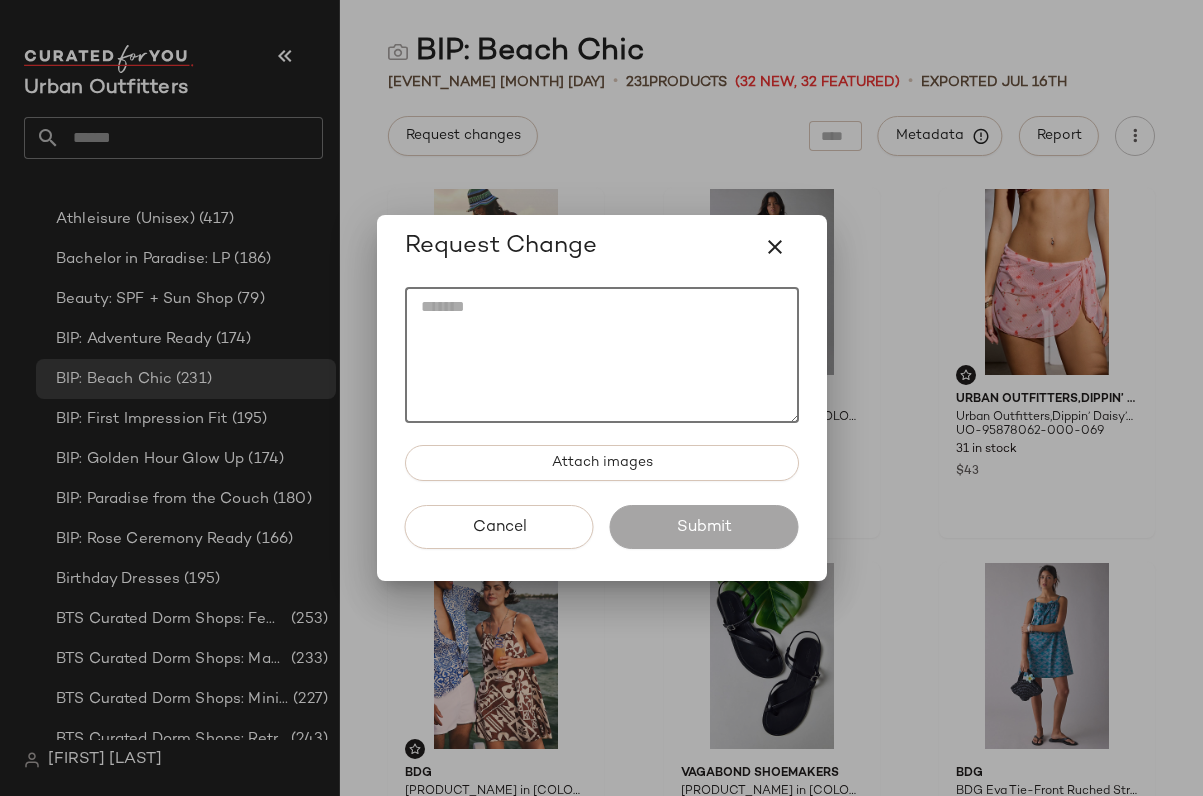 click 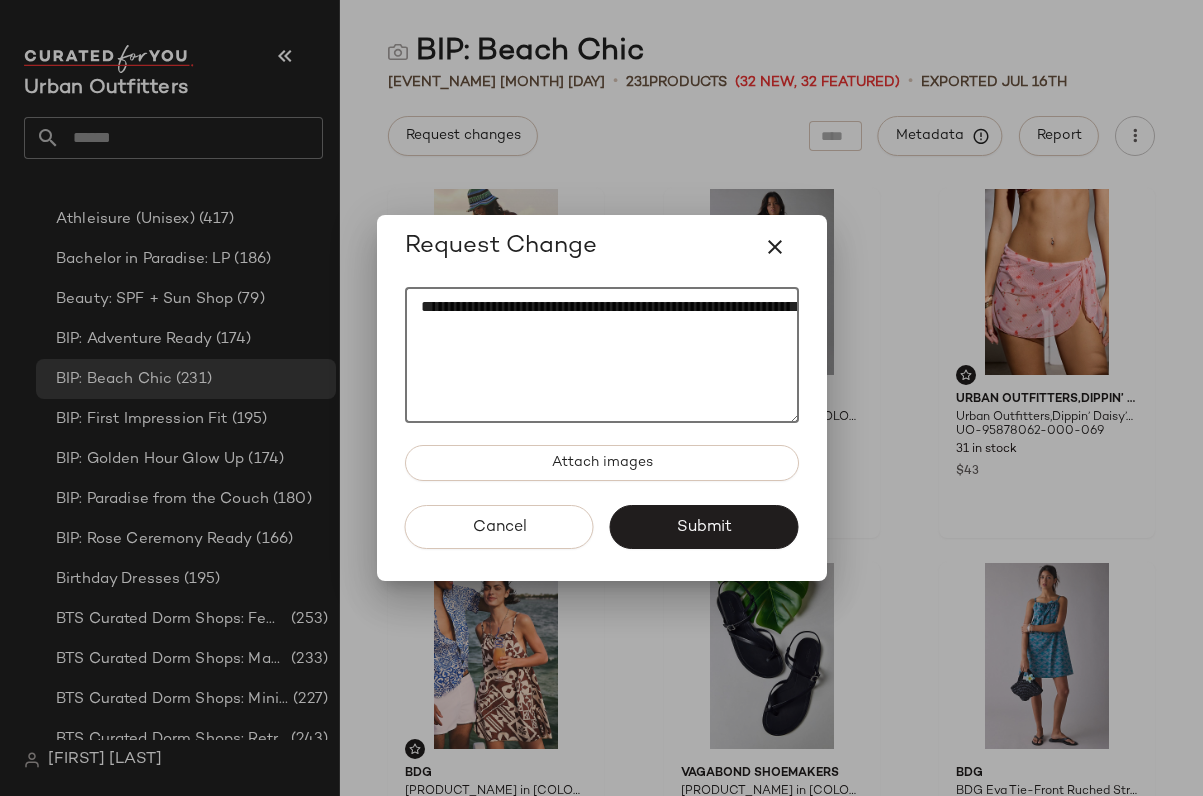 paste on "*
********" 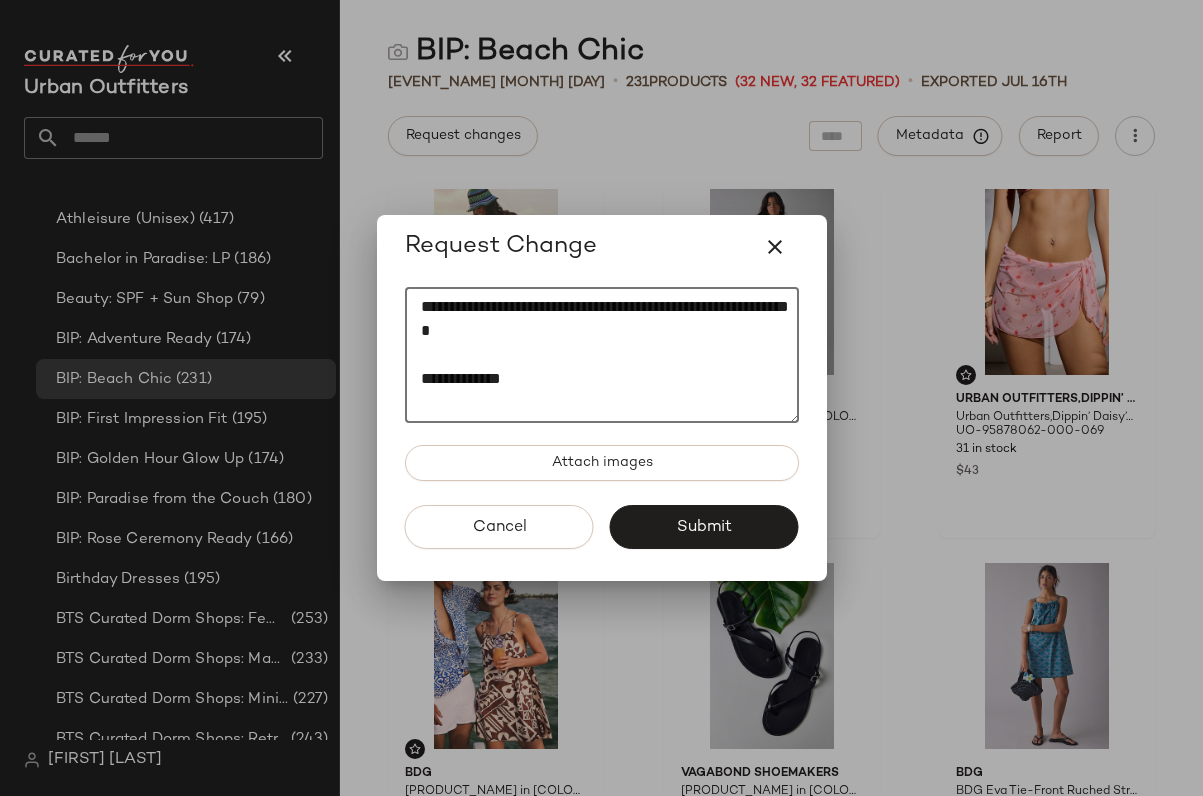 paste on "********" 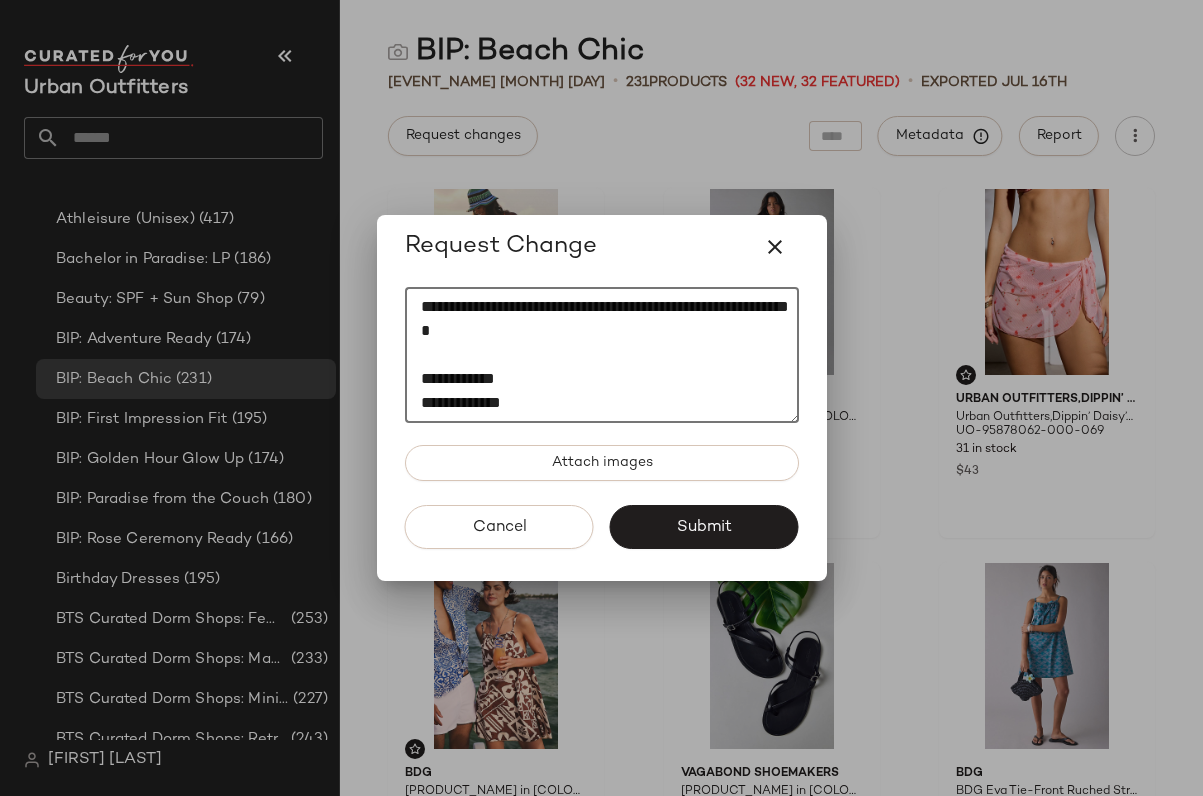 scroll, scrollTop: 12, scrollLeft: 0, axis: vertical 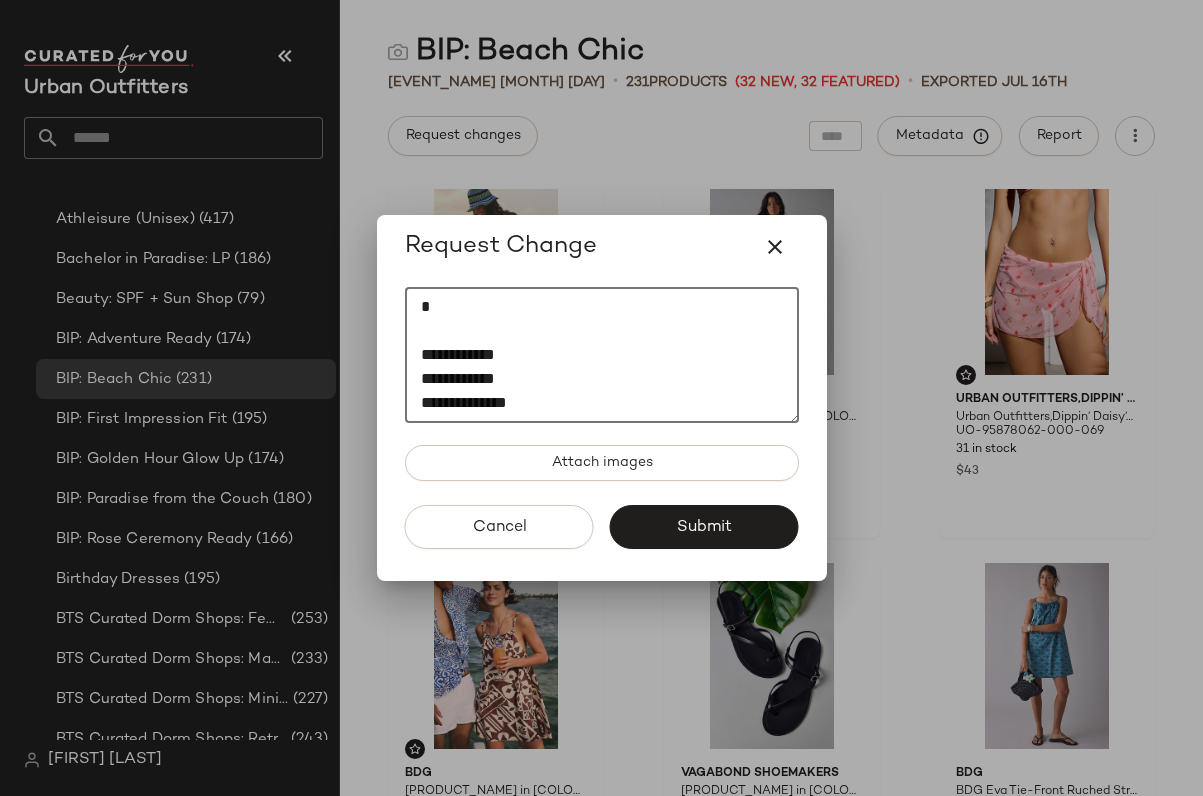 click on "**********" 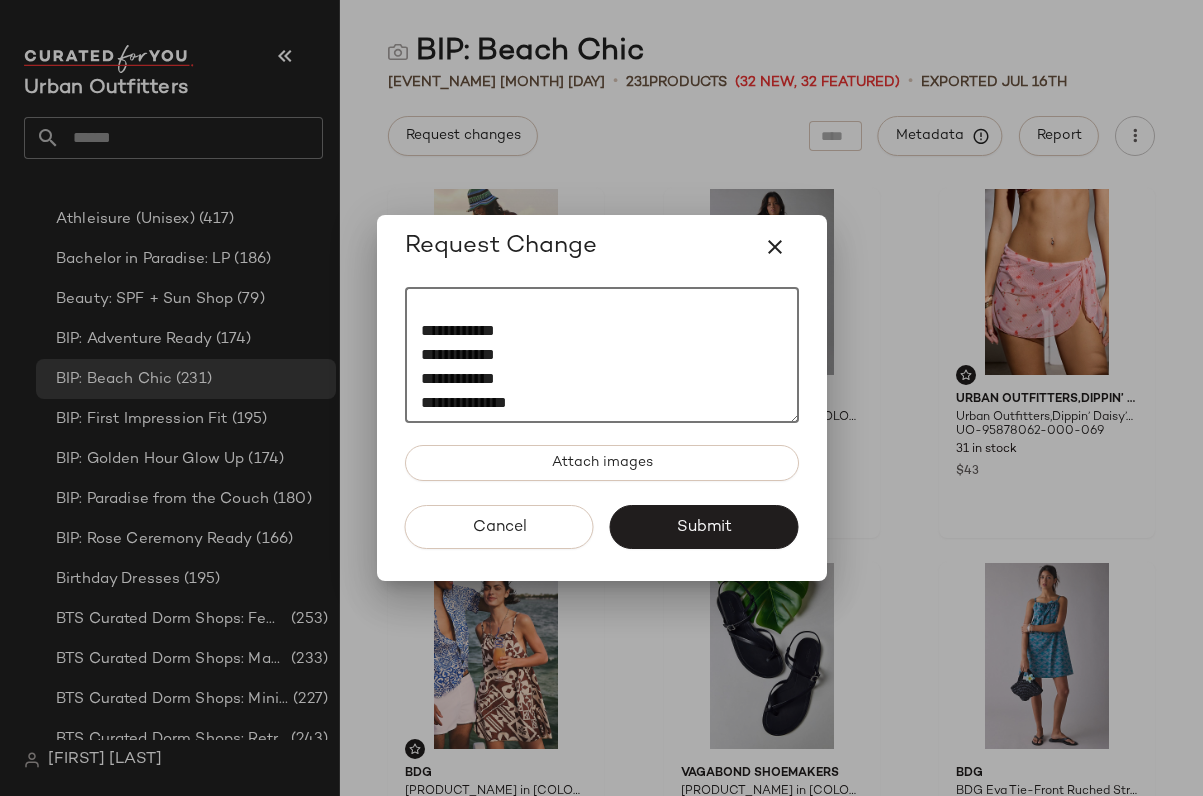 paste on "********" 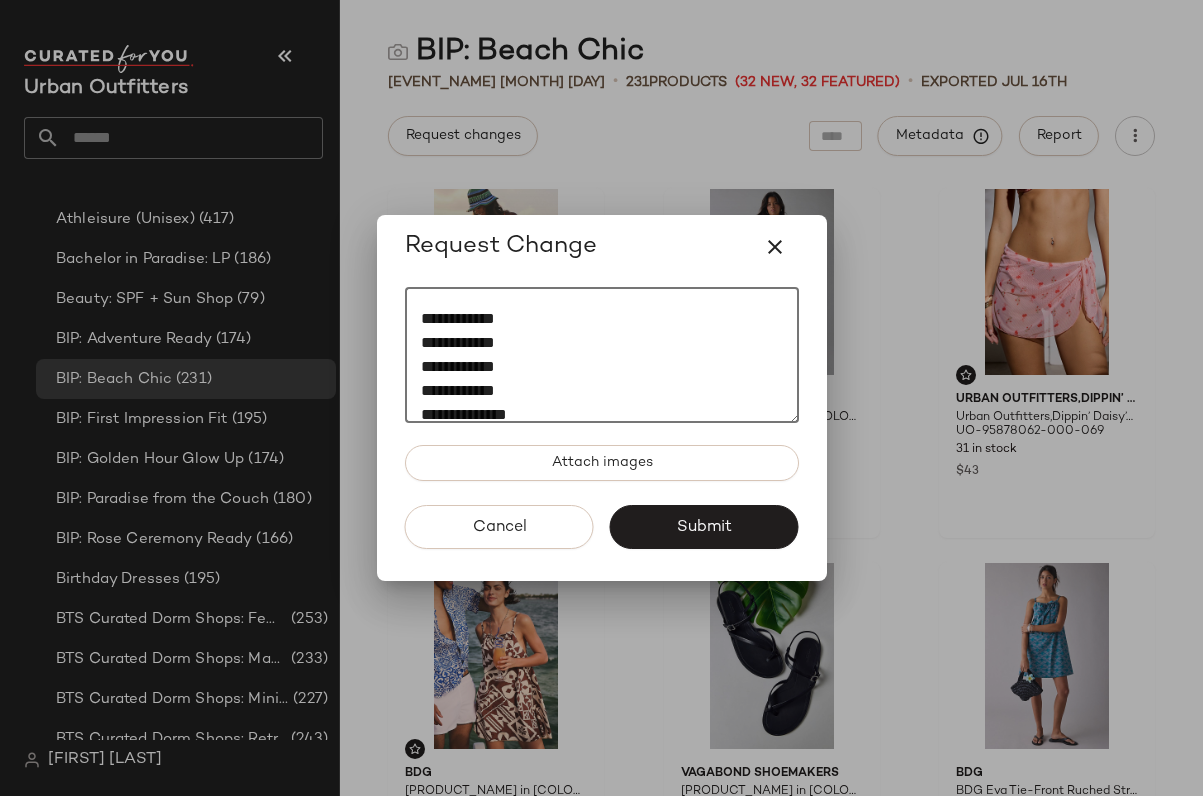 scroll, scrollTop: 120, scrollLeft: 0, axis: vertical 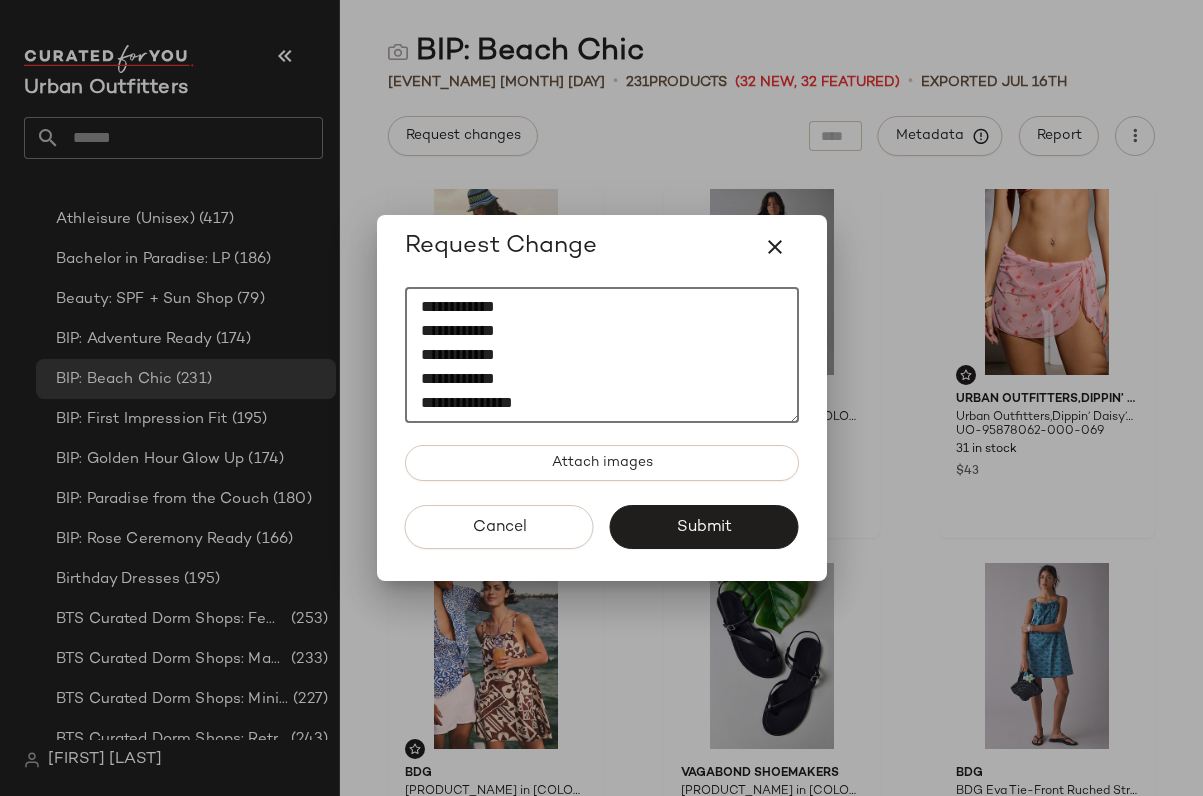 click on "**********" 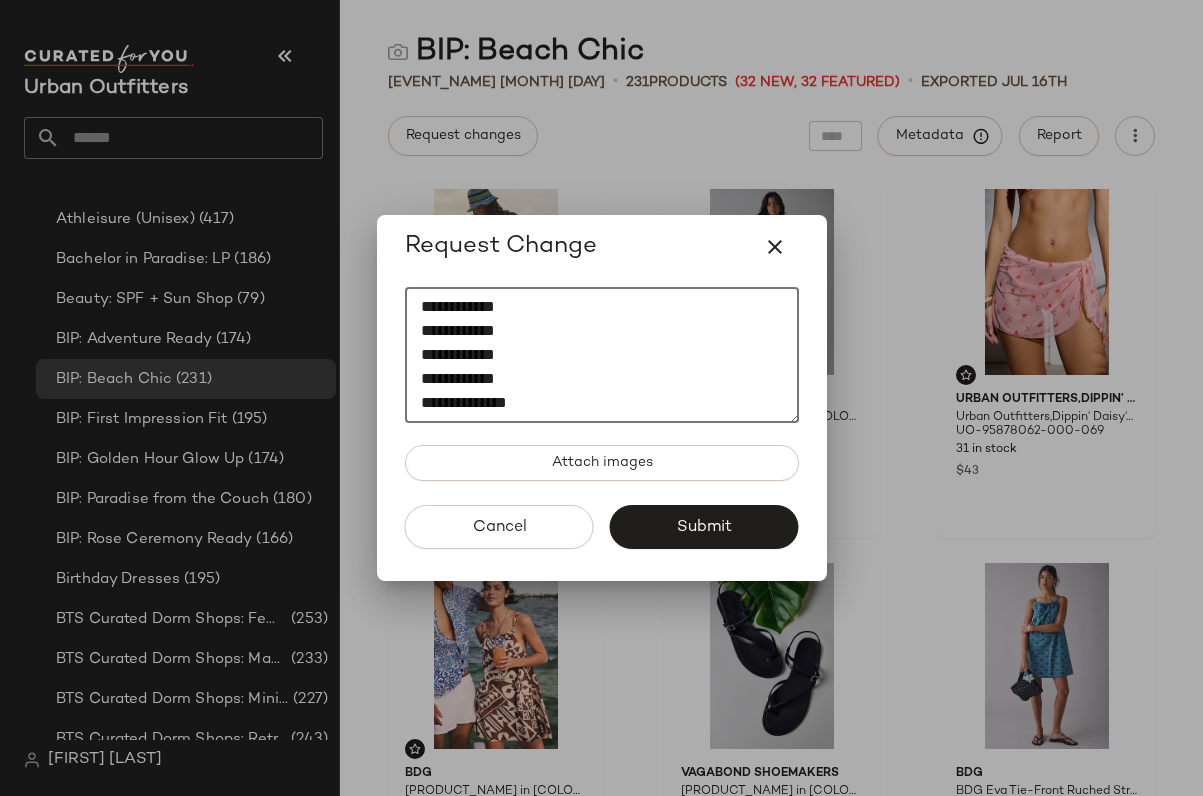 scroll, scrollTop: 144, scrollLeft: 0, axis: vertical 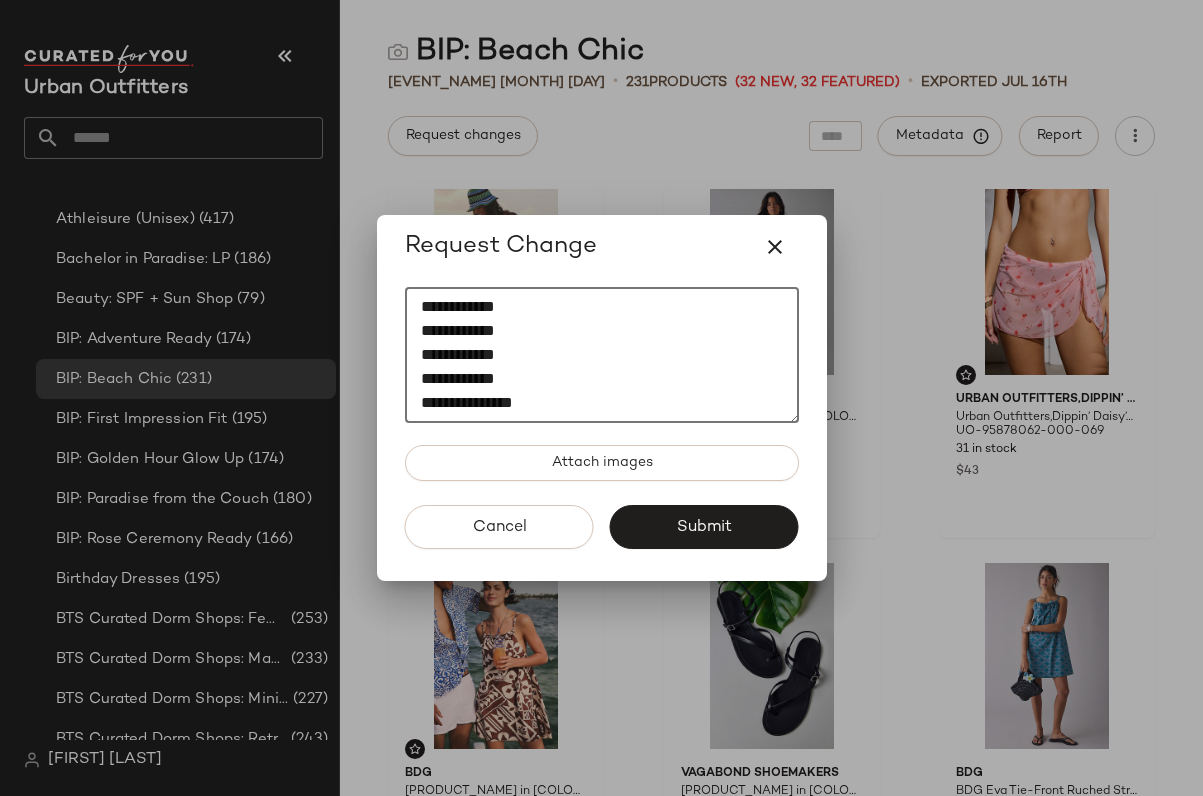 paste on "*********" 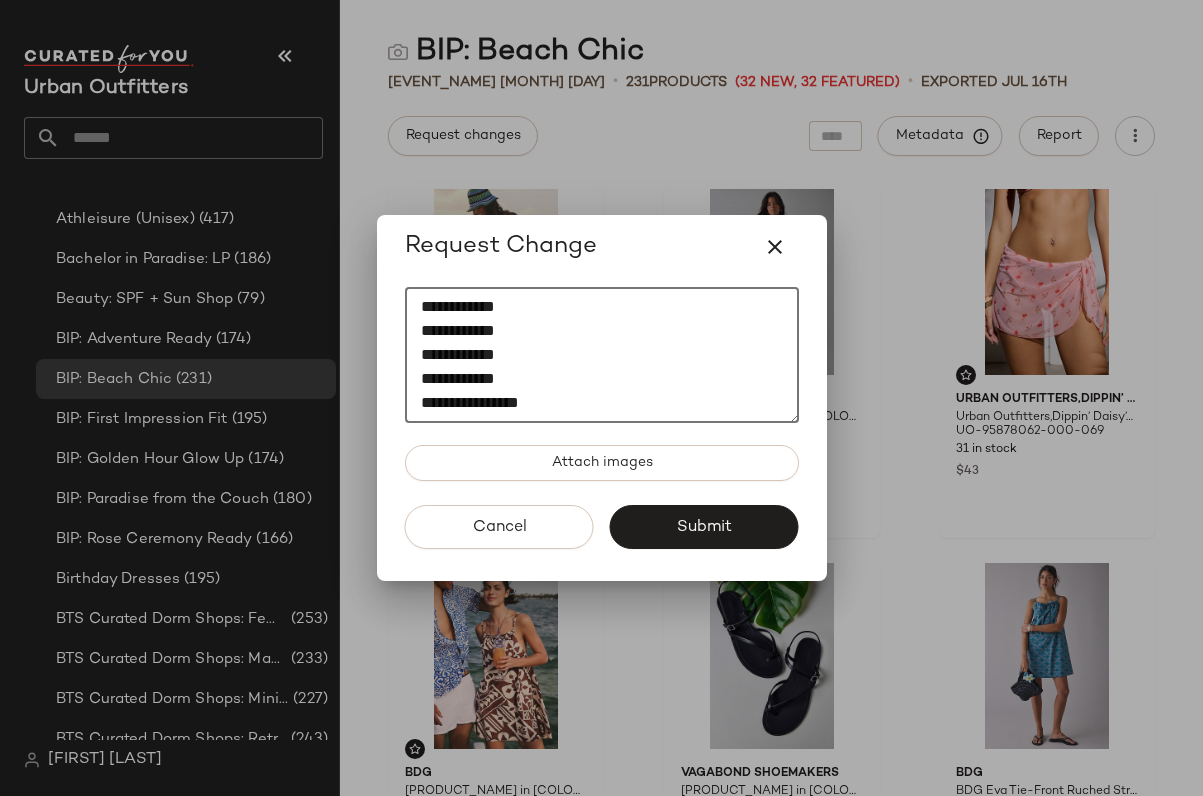 paste on "********" 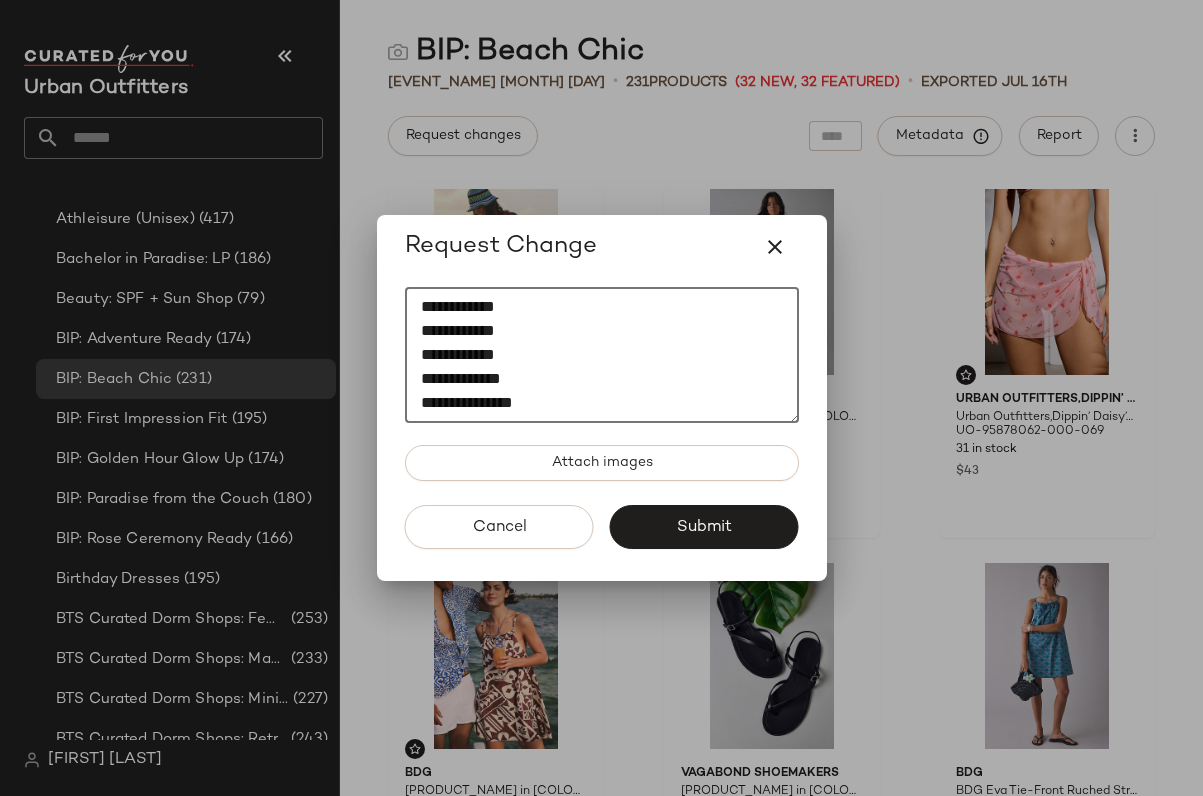scroll, scrollTop: 156, scrollLeft: 0, axis: vertical 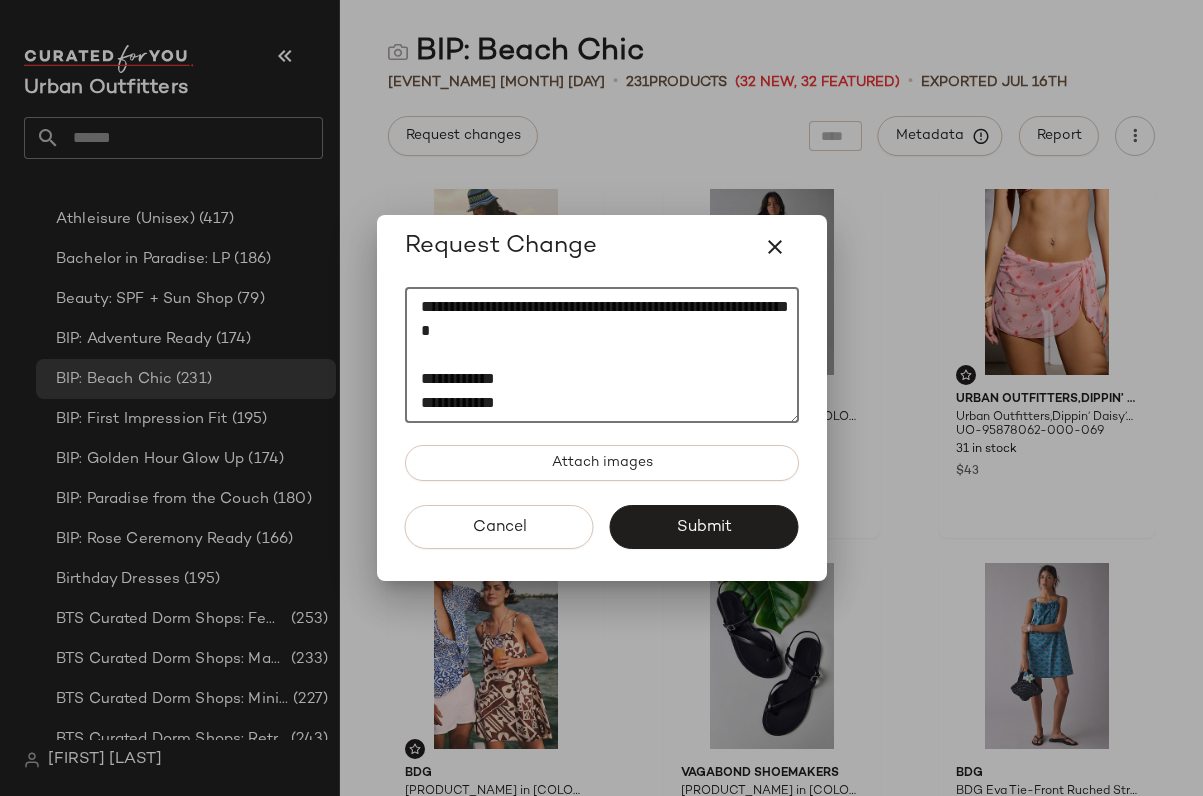 click on "[REDACTED]
[REDACTED]
[REDACTED]
[REDACTED]
[REDACTED]
[REDACTED]
[REDACTED]
[REDACTED]
[REDACTED]" 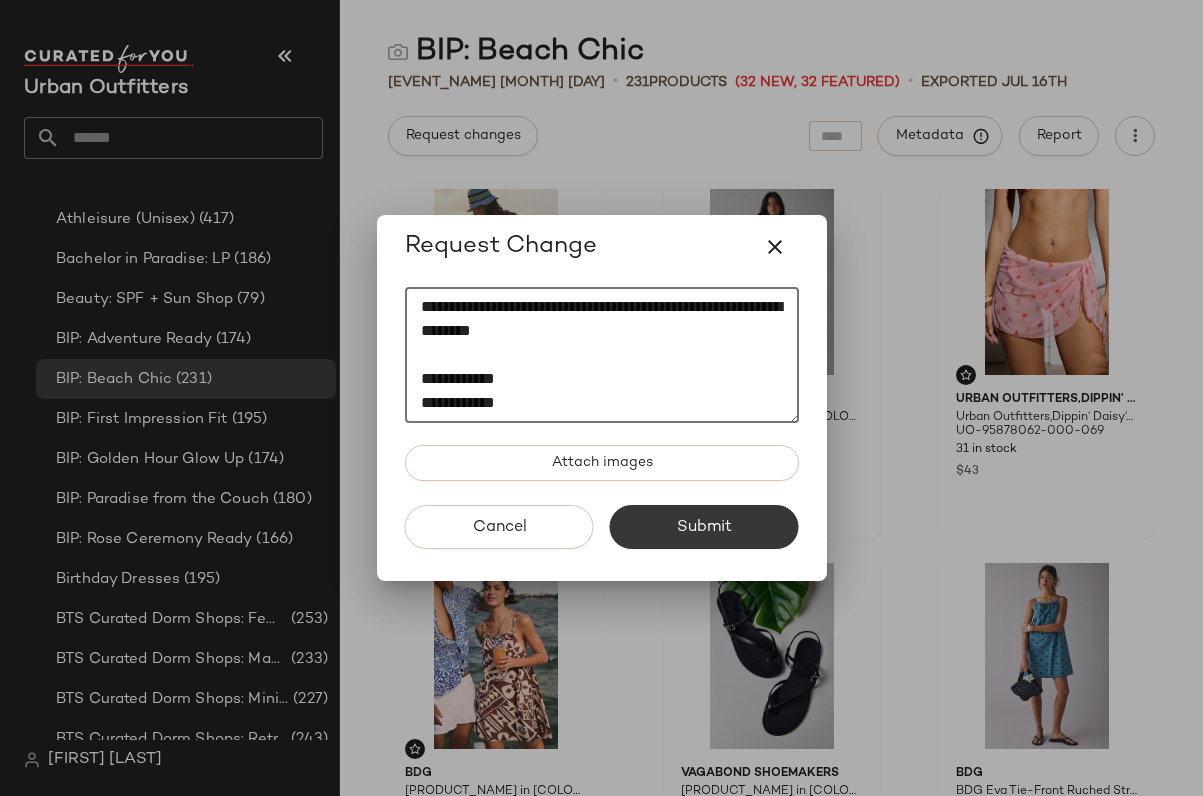 type on "[REDACTED]
[REDACTED]
[REDACTED]
[REDACTED]
[REDACTED]
[REDACTED]
[REDACTED]
[REDACTED]
[REDACTED]" 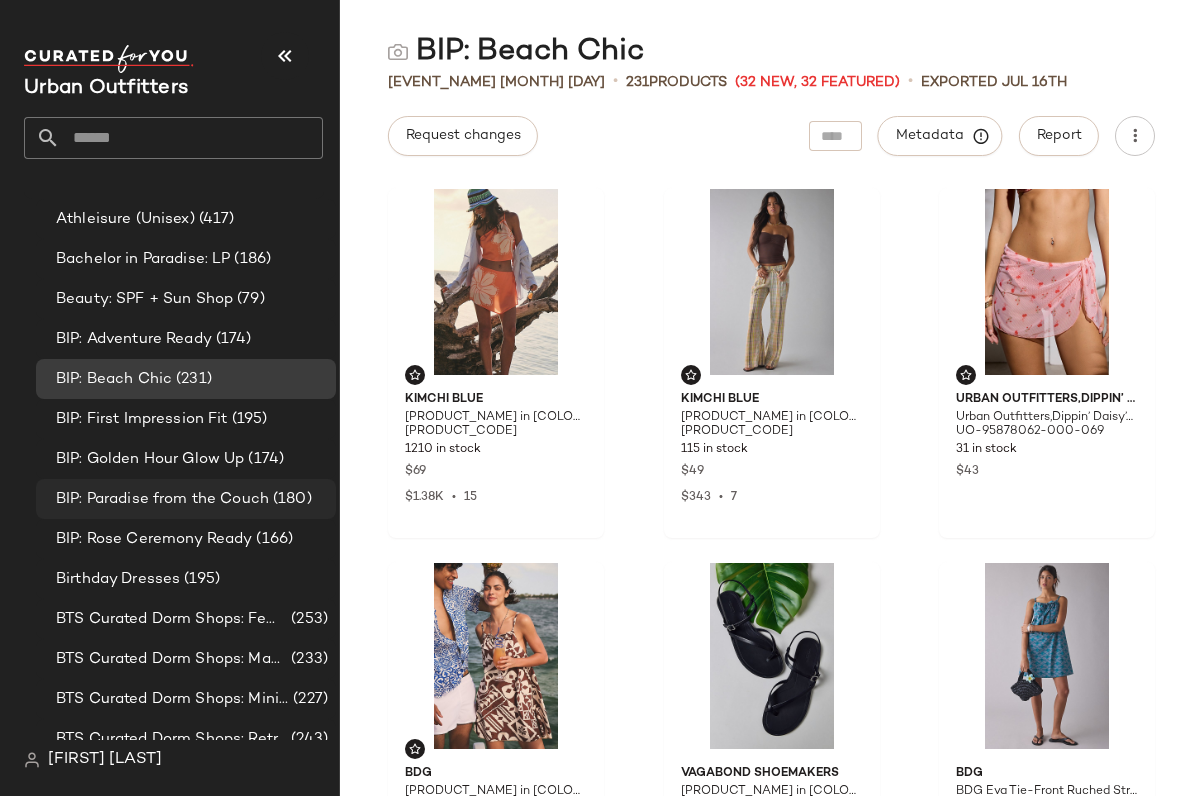 click on "BIP: Paradise from the Couch" at bounding box center (162, 499) 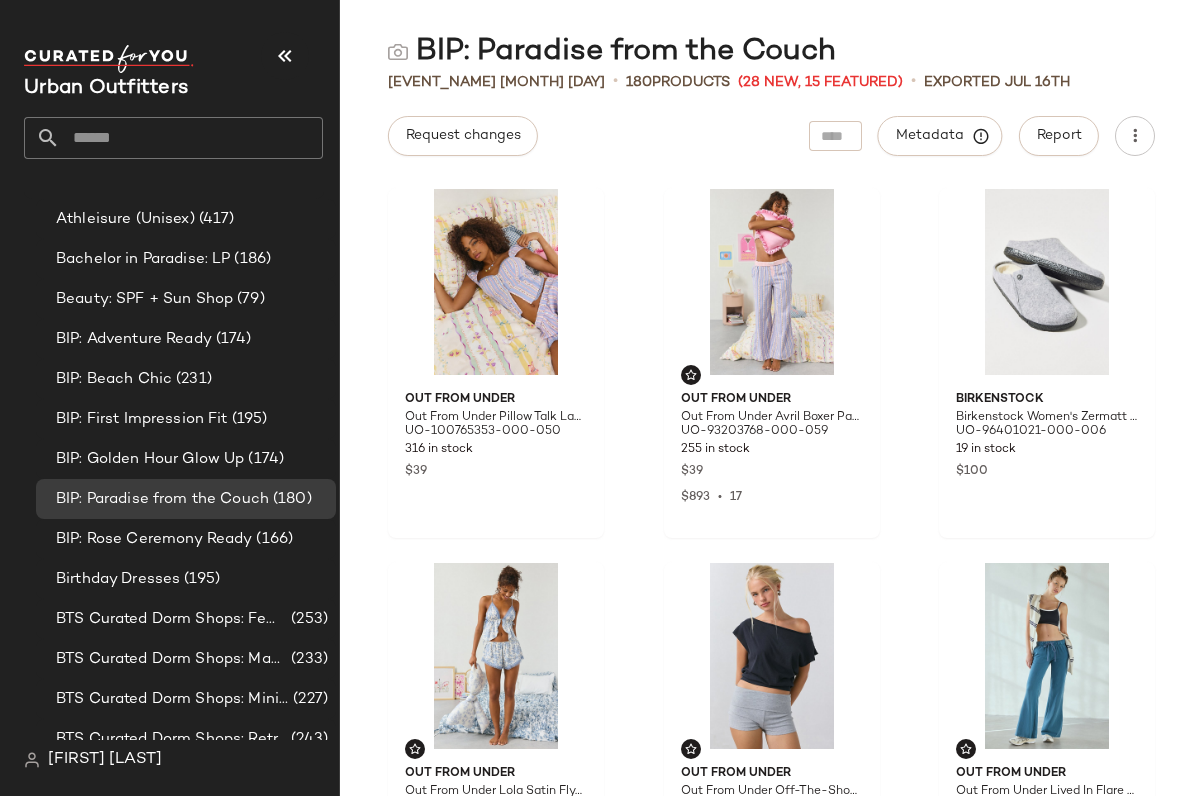 scroll, scrollTop: 0, scrollLeft: 0, axis: both 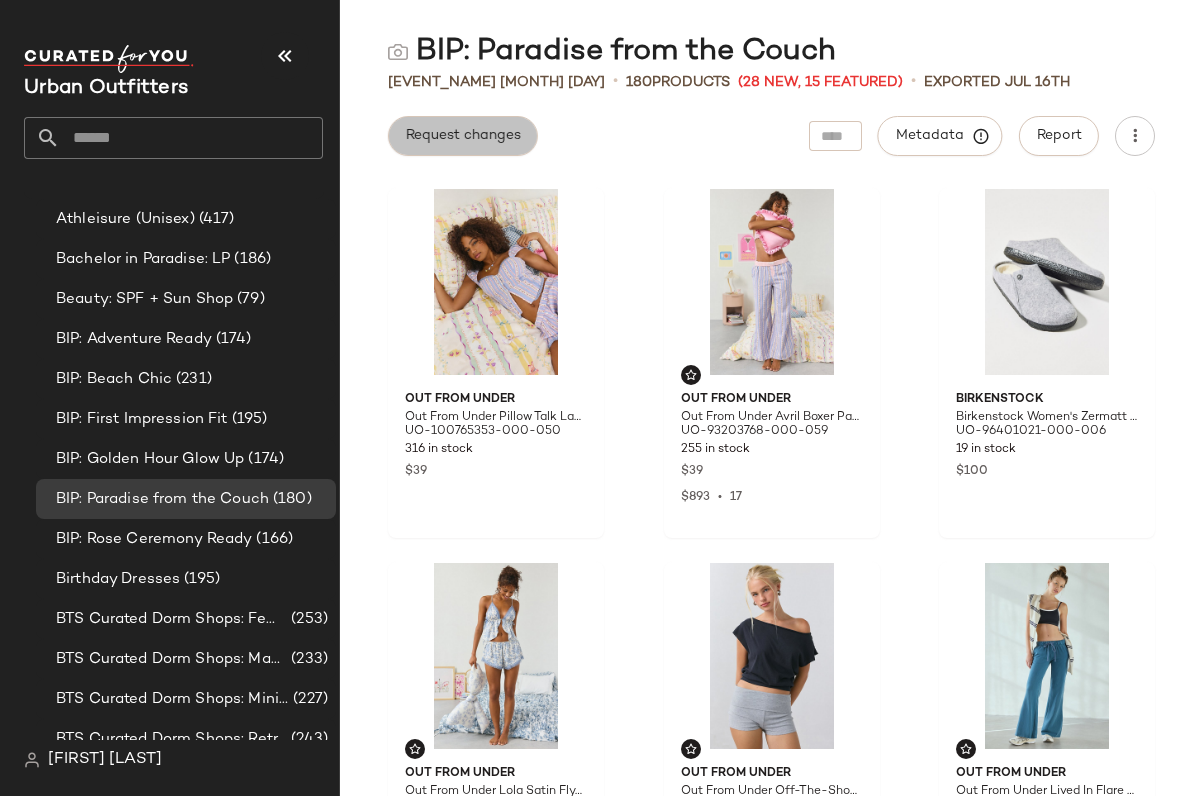 click on "Request changes" at bounding box center (463, 136) 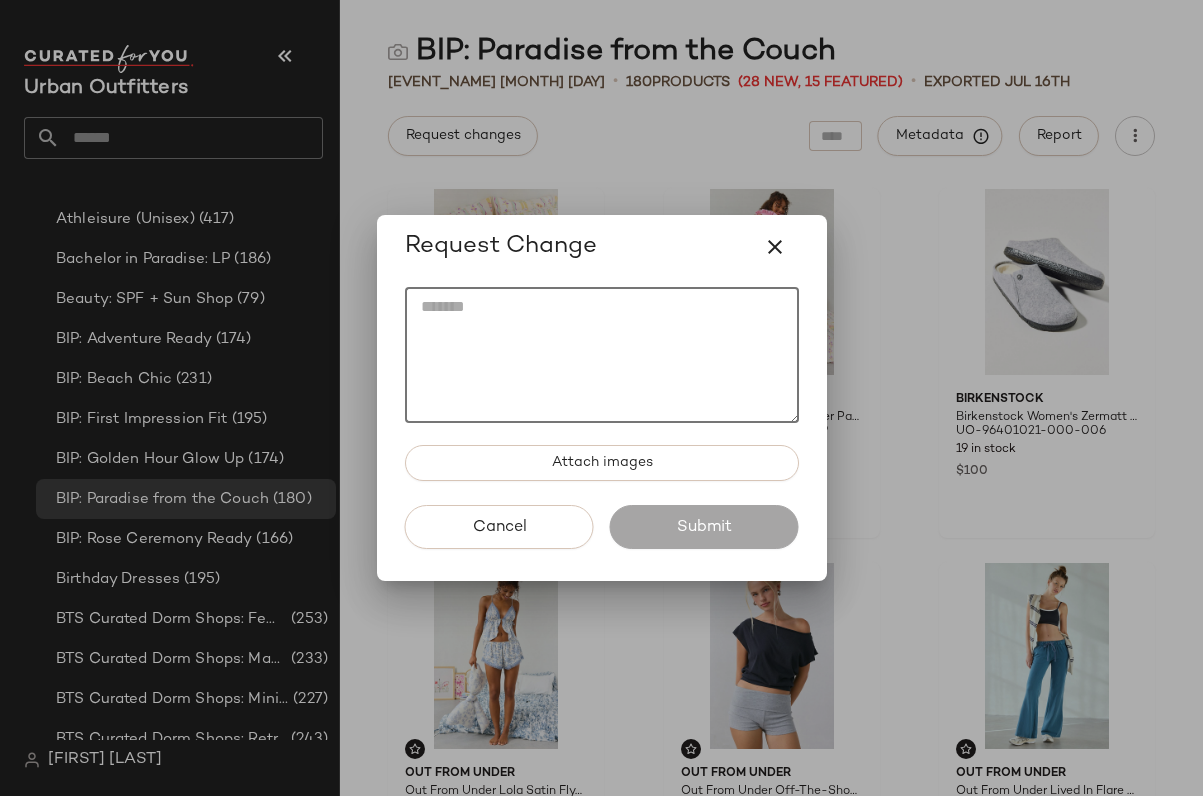 click 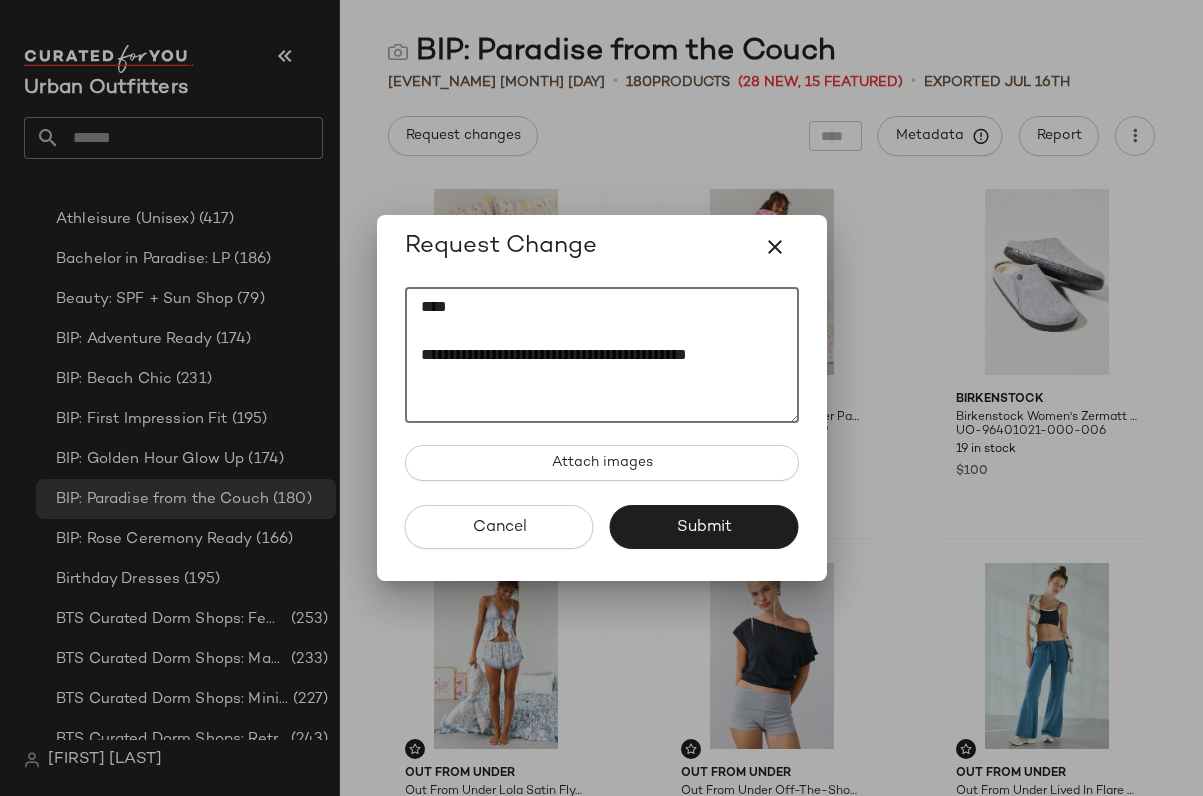 scroll, scrollTop: 12, scrollLeft: 0, axis: vertical 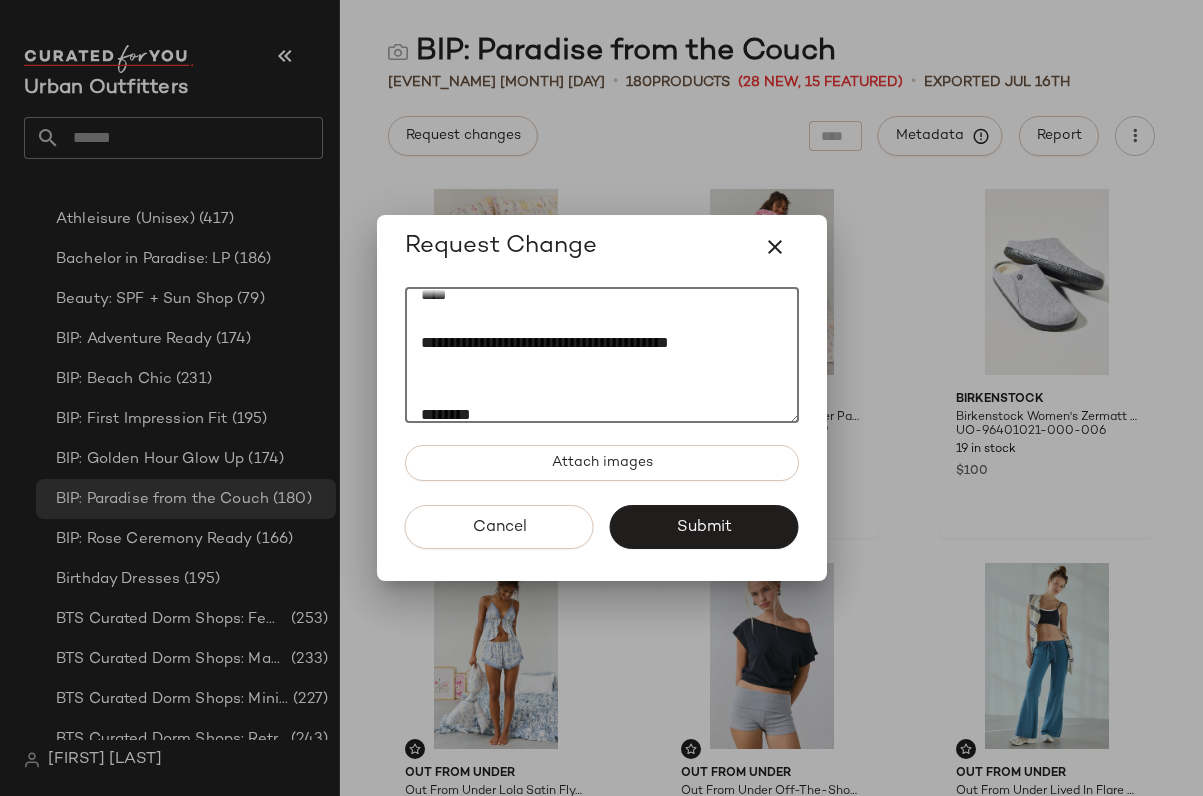 click on "**********" 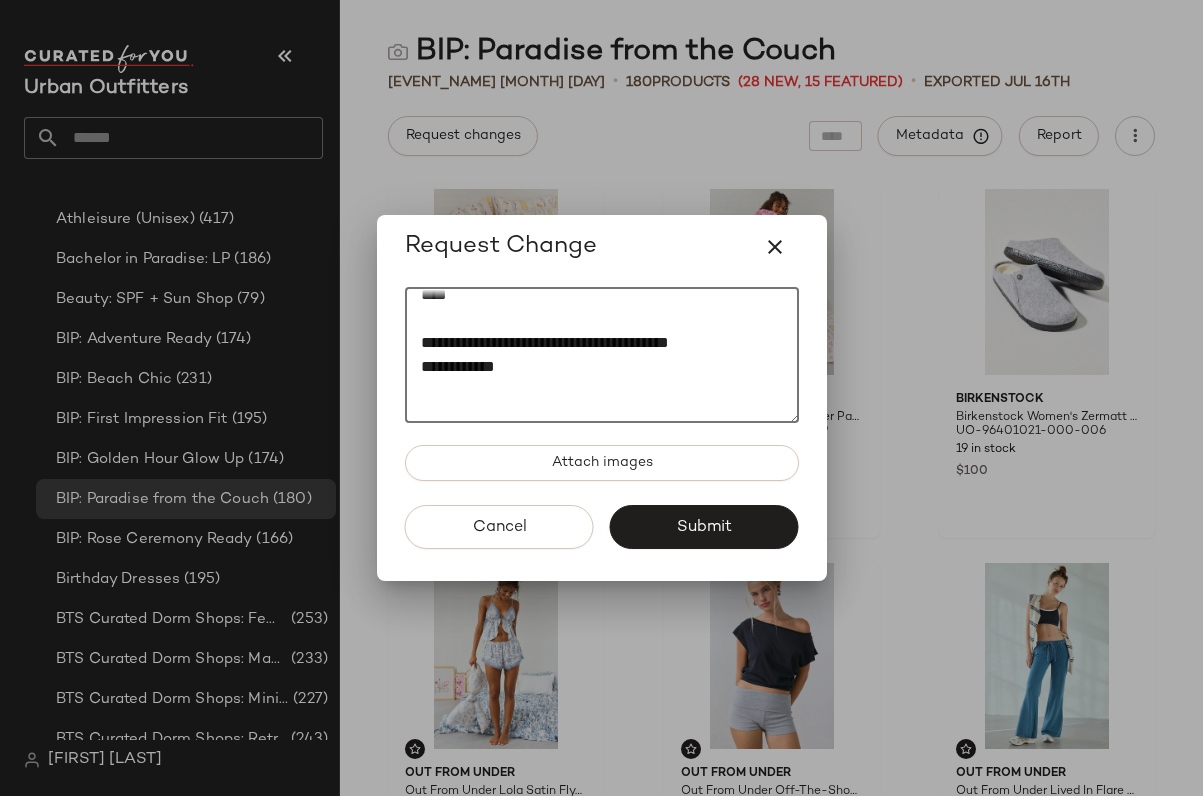 paste on "********" 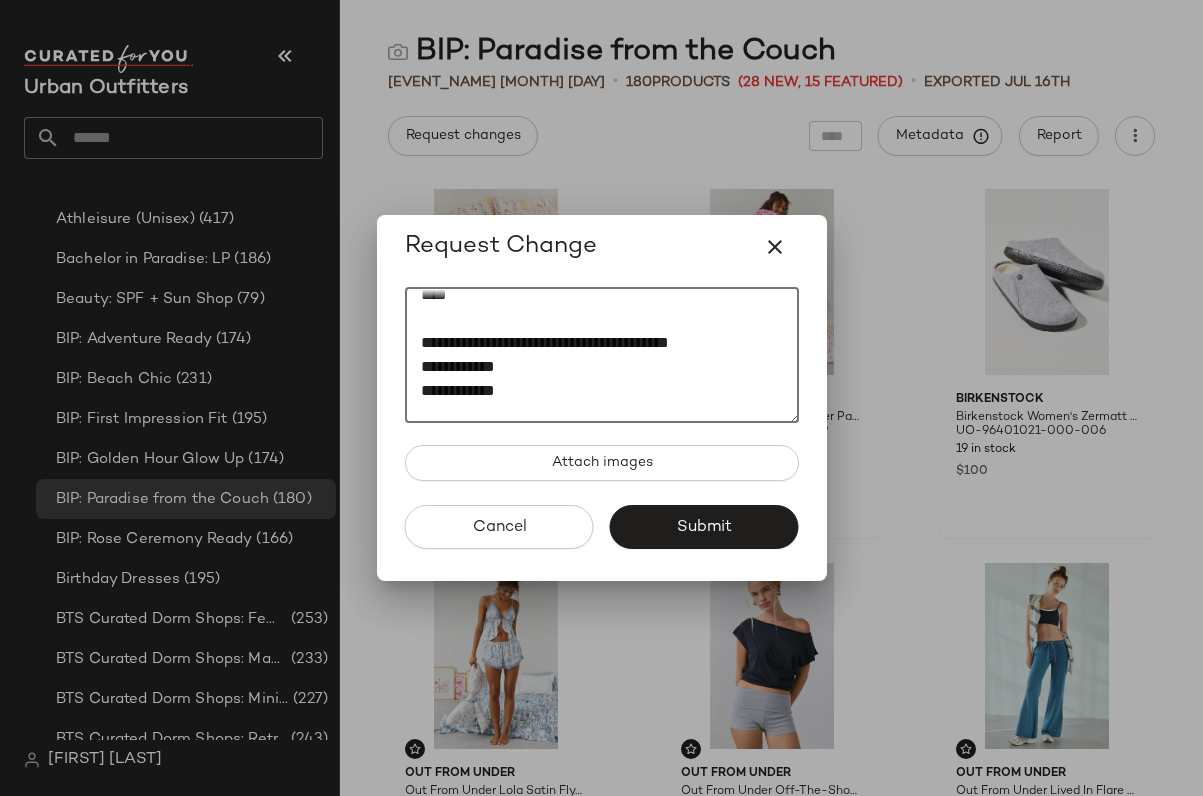 paste on "*********" 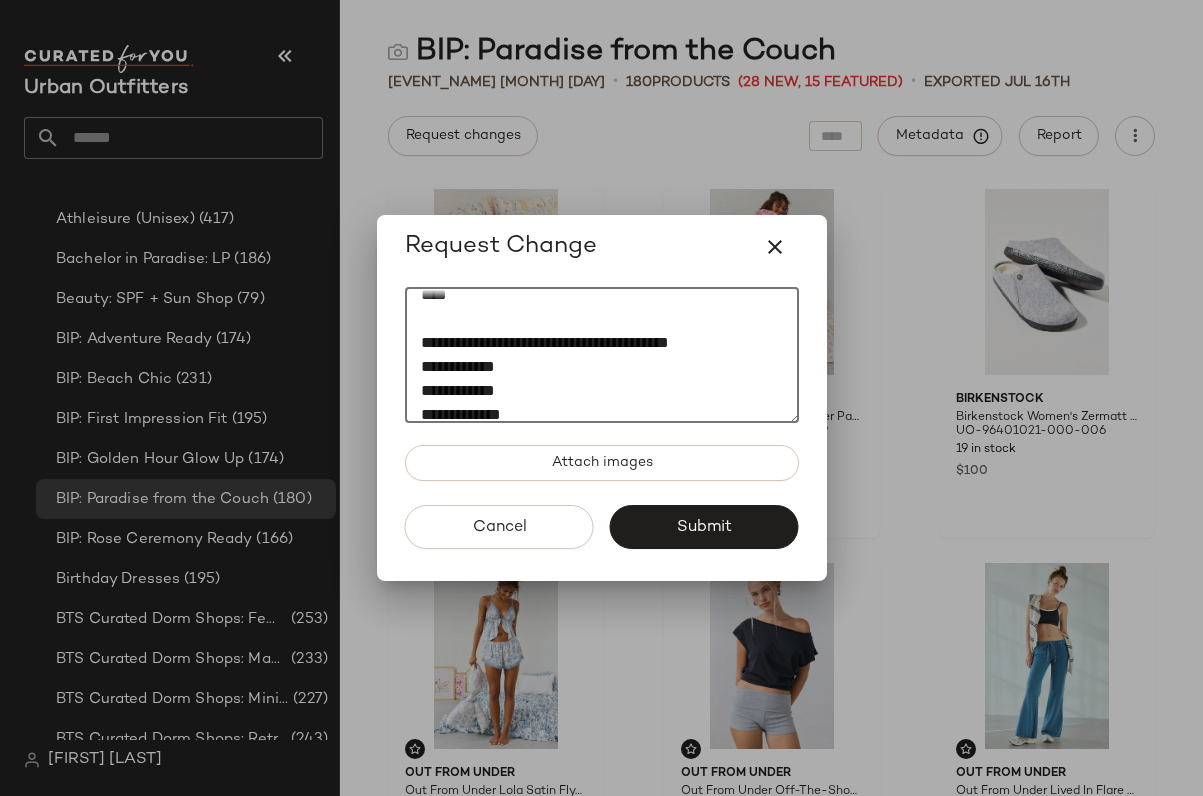 scroll, scrollTop: 92, scrollLeft: 0, axis: vertical 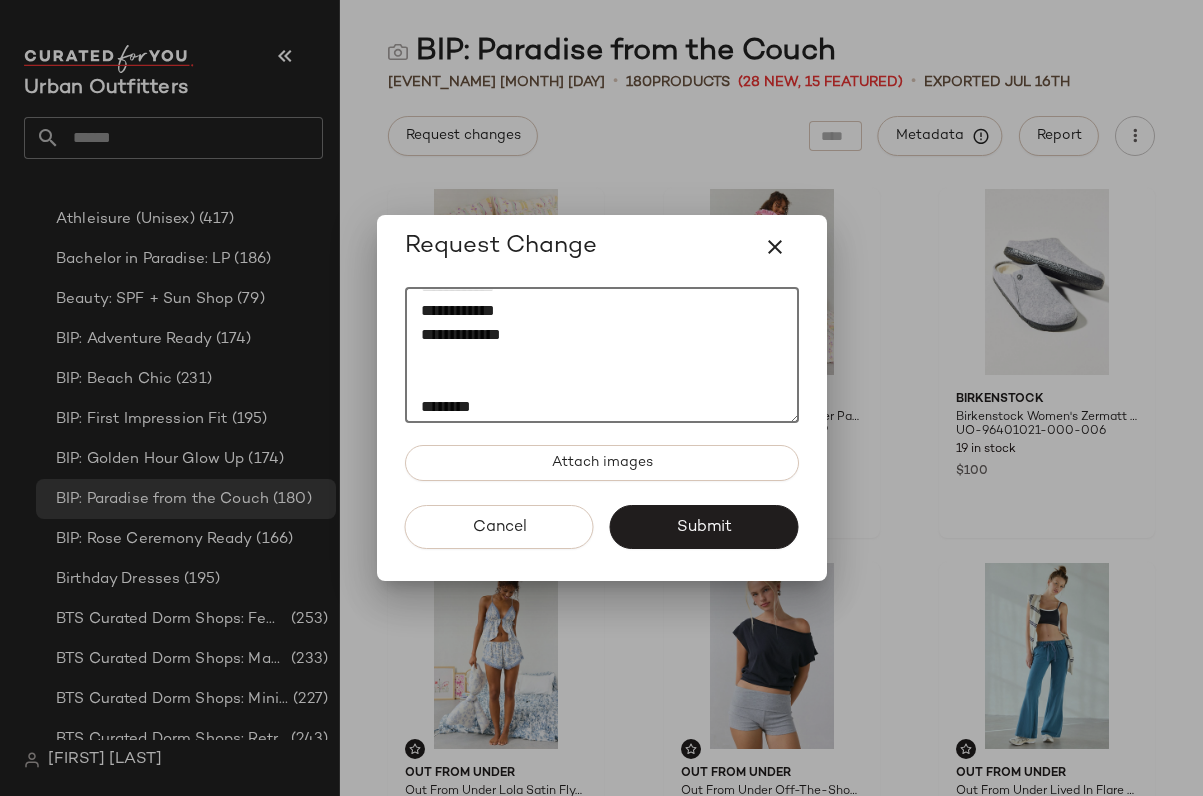 paste on "*********" 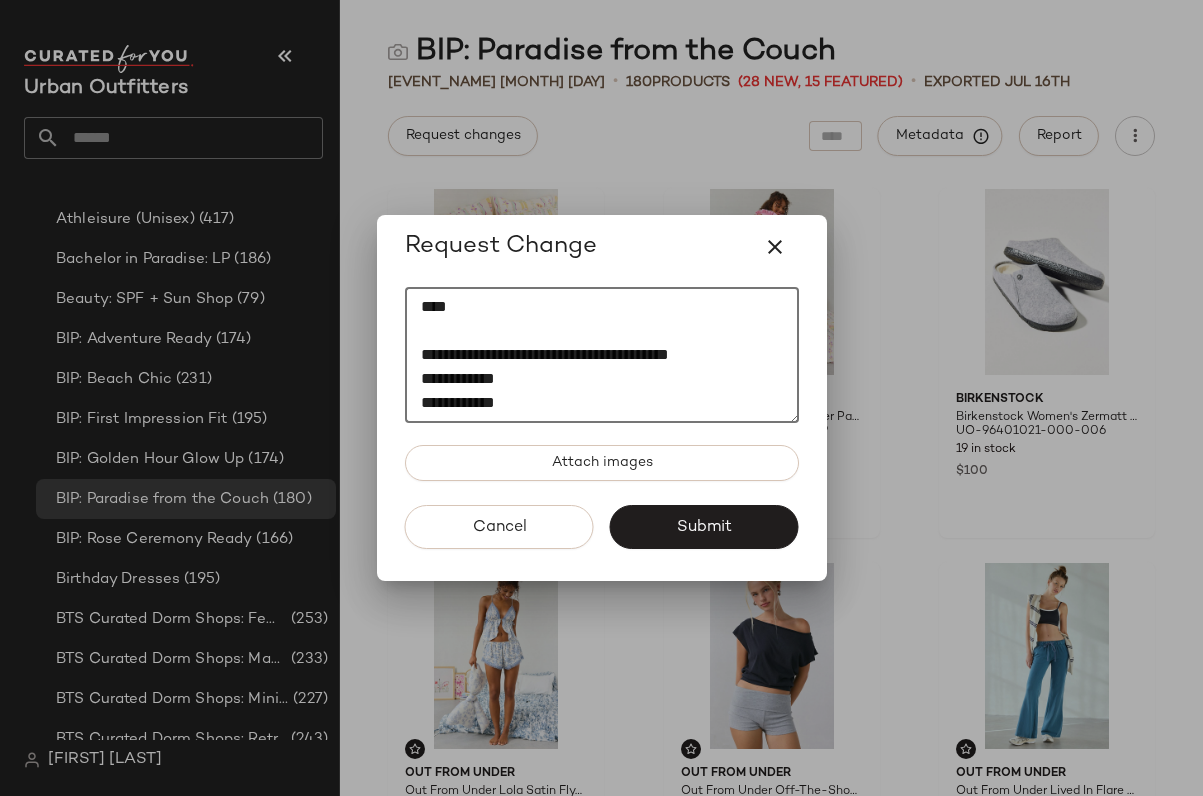 scroll, scrollTop: 0, scrollLeft: 0, axis: both 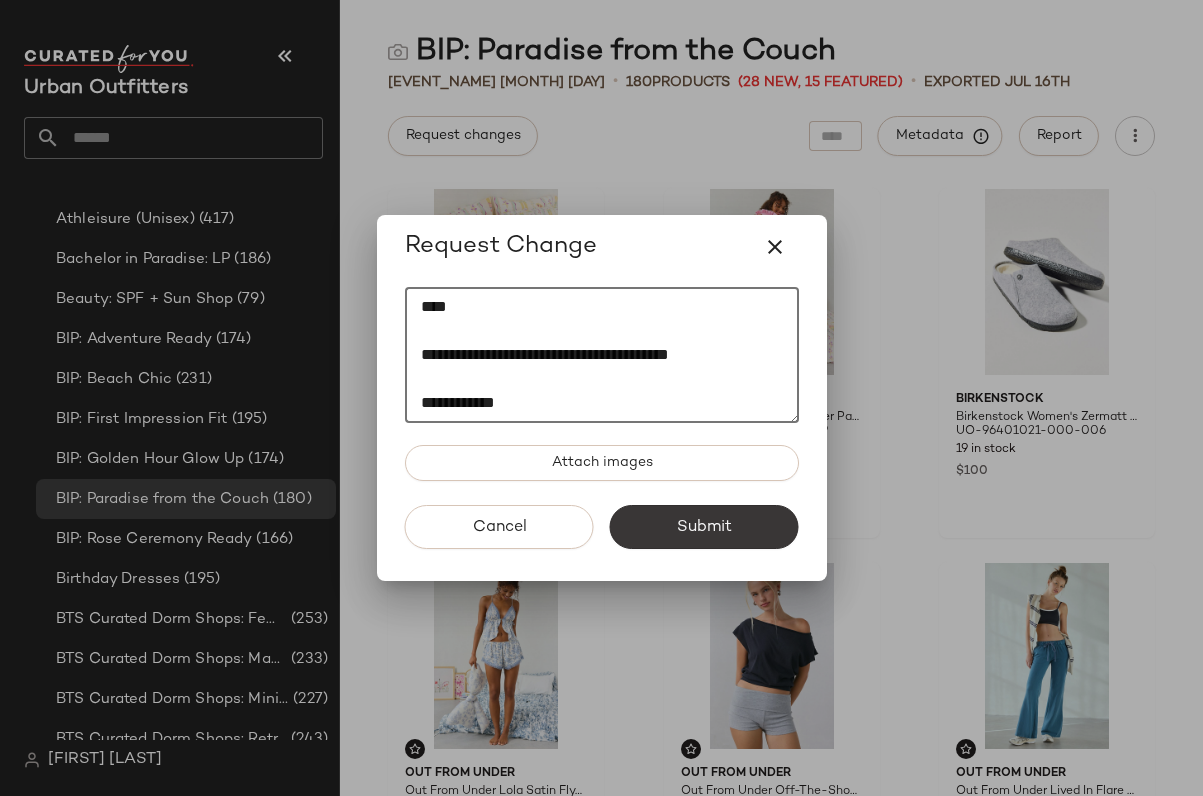 type on "[REDACTED]
[REDACTED]
[REDACTED]
[REDACTED]
[REDACTED]
[REDACTED]
[REDACTED]" 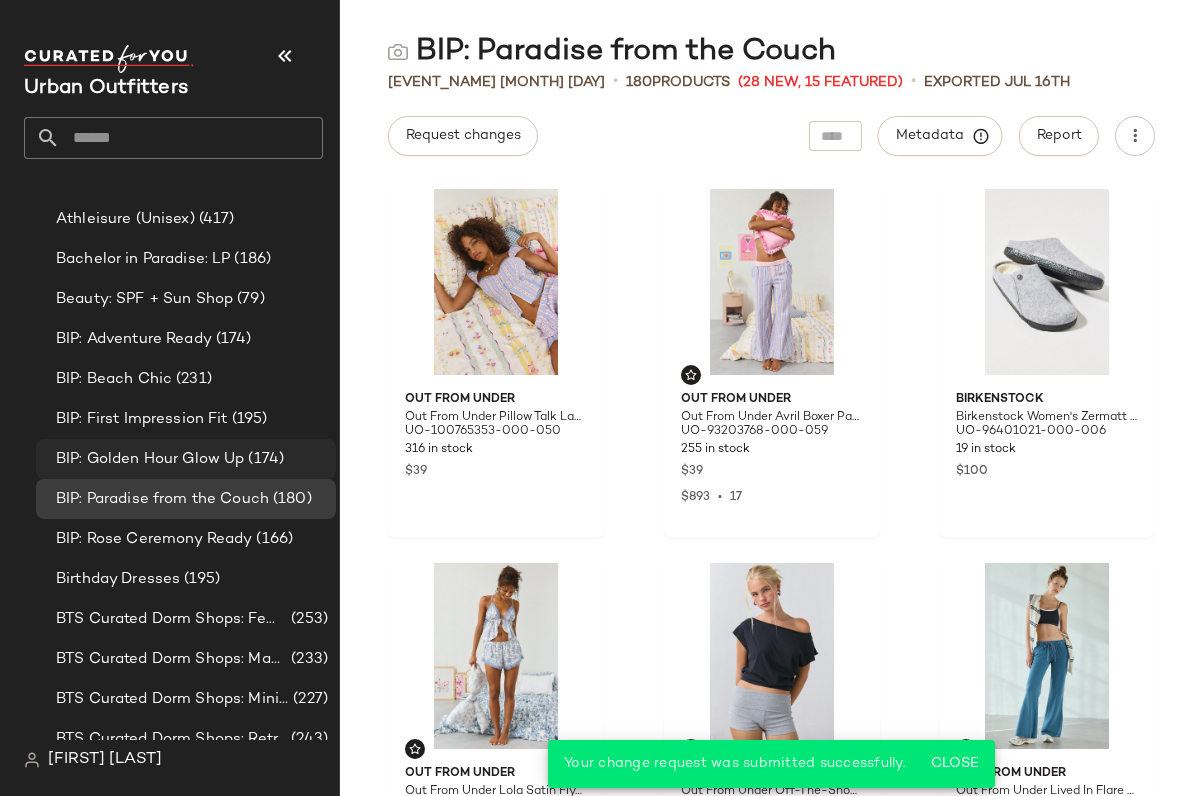 click on "BIP: Golden Hour Glow Up" at bounding box center [150, 459] 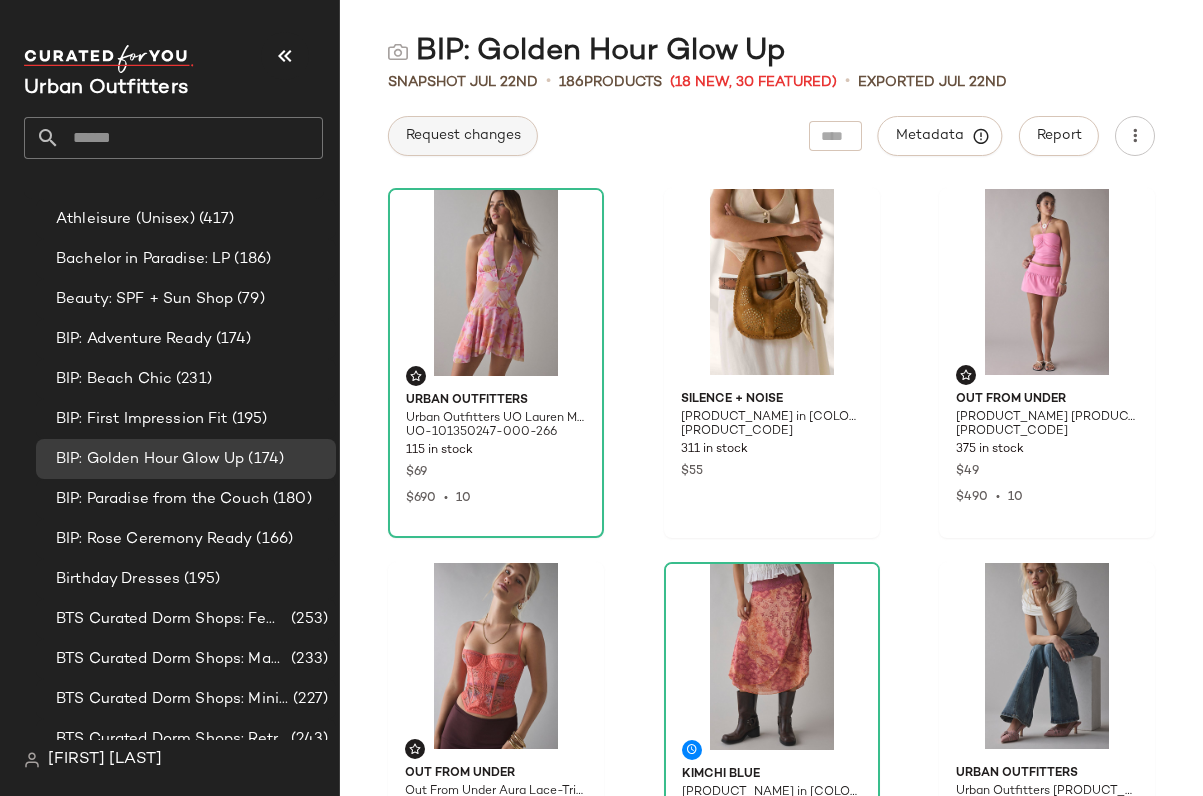 click on "Request changes" 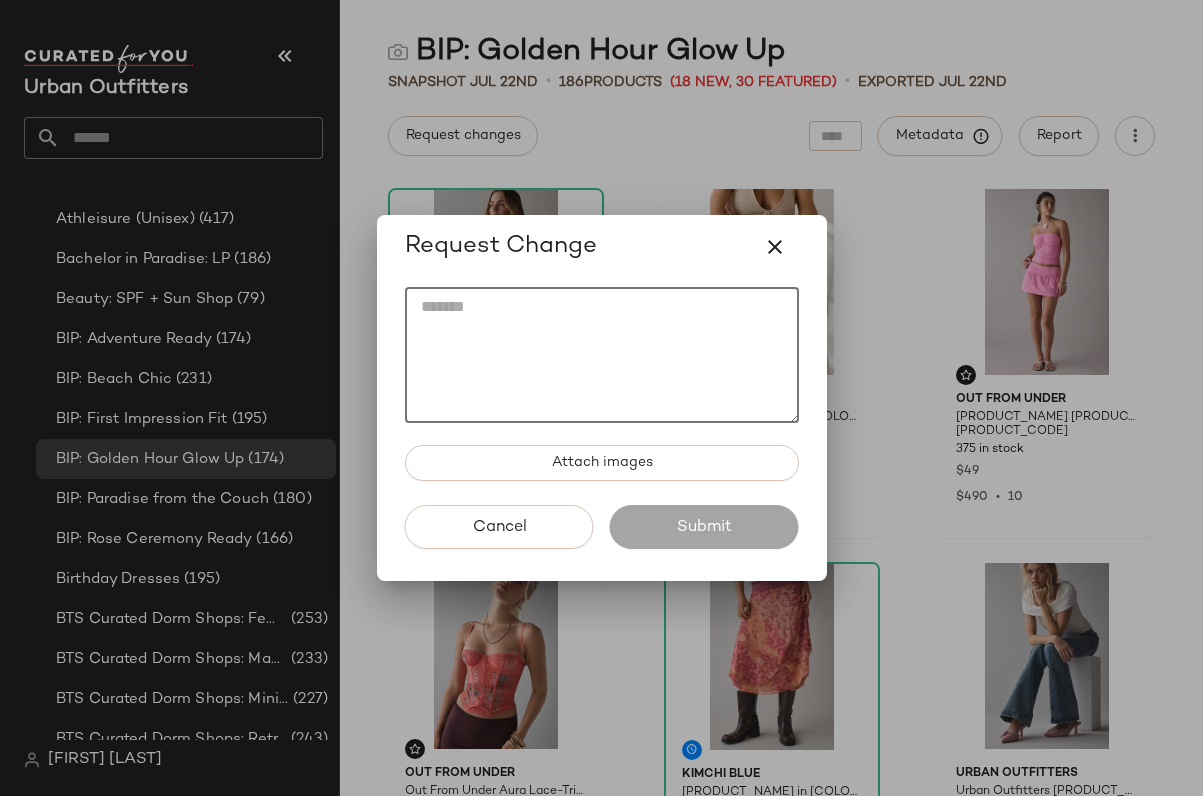 click 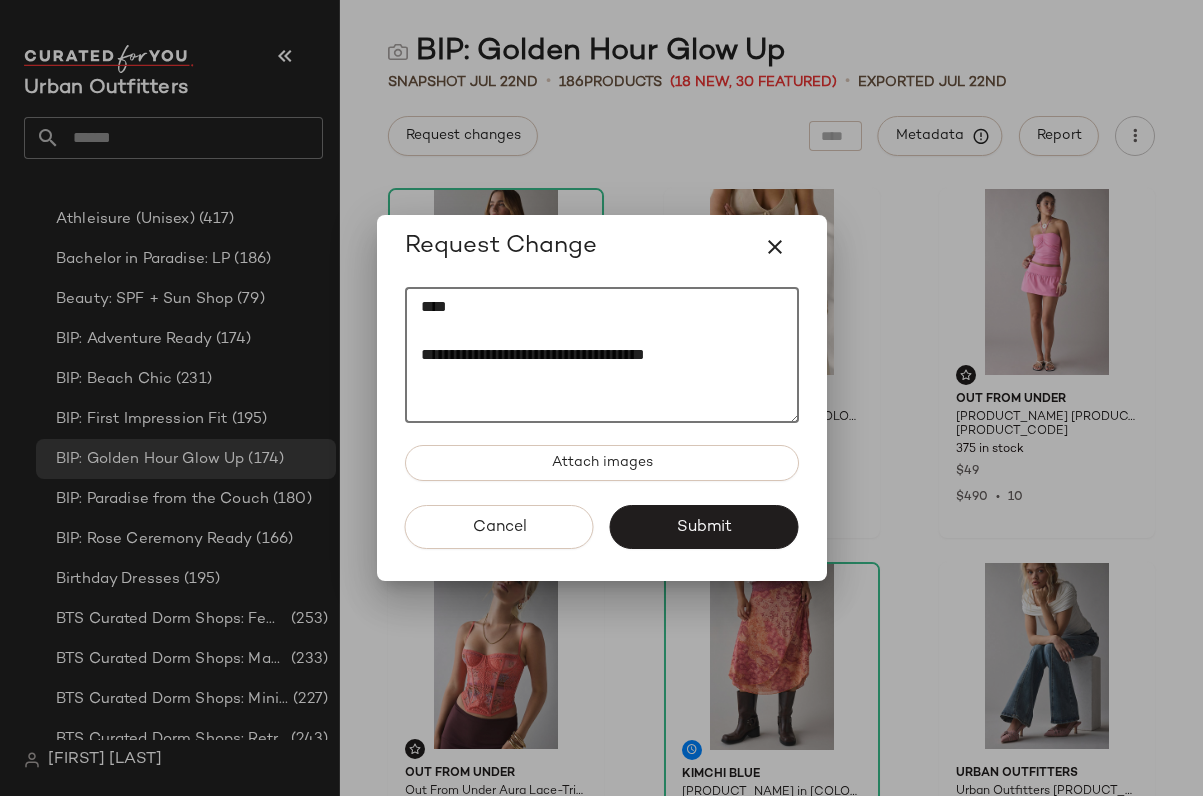 paste on "[REDACTED]
[REDACTED]" 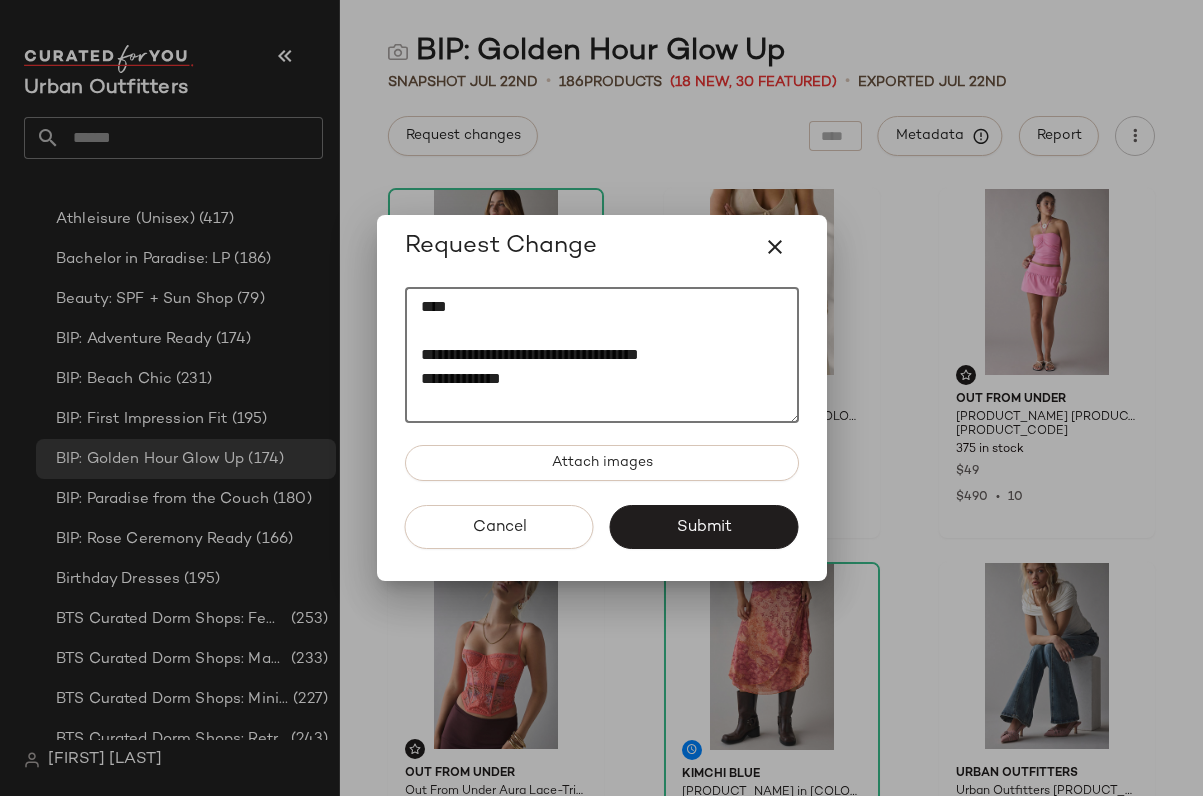 click on "[REDACTED]
[REDACTED]
[REDACTED]" 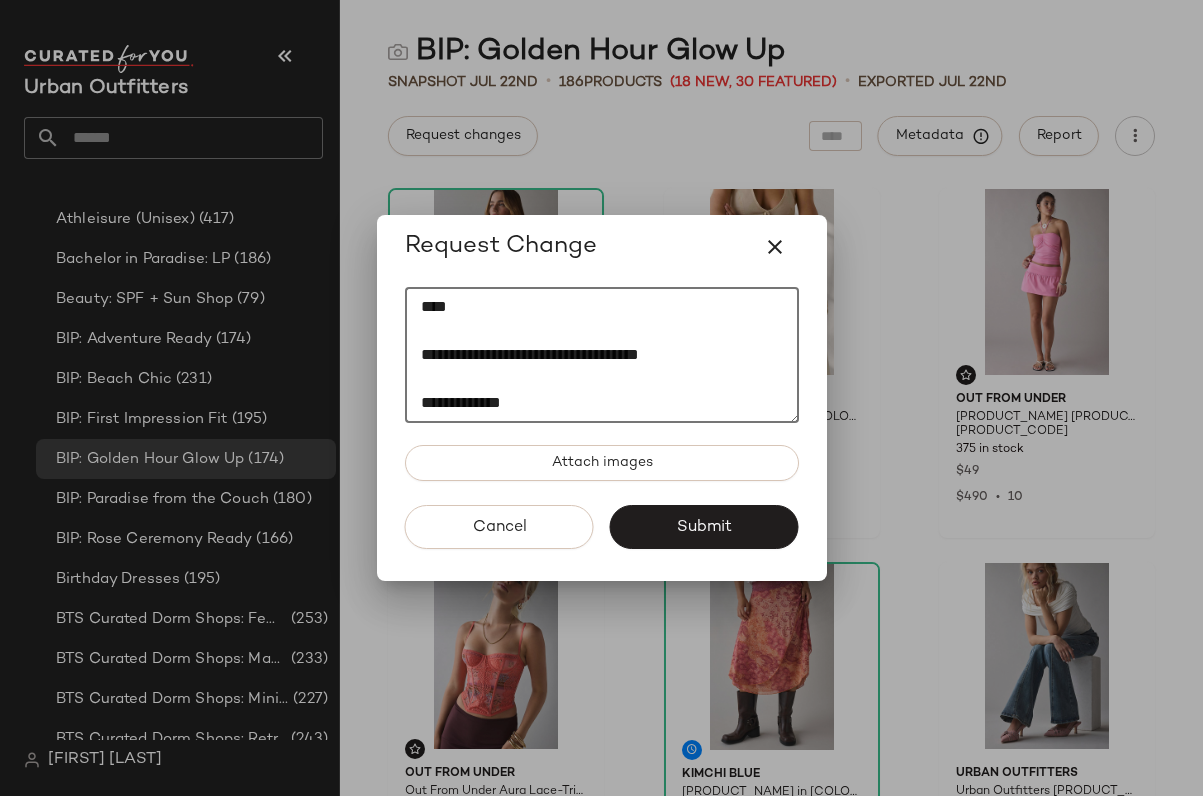 scroll, scrollTop: 24, scrollLeft: 0, axis: vertical 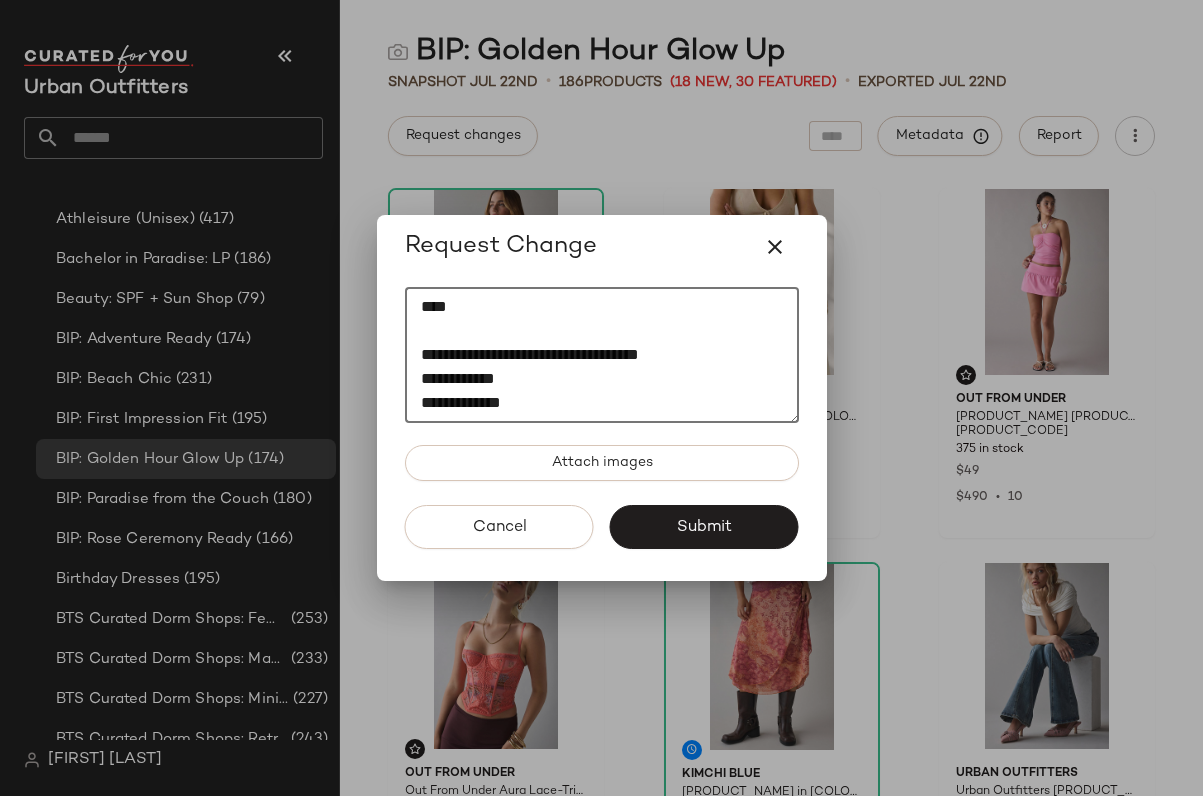 click on "[REDACTED]
[REDACTED]
[REDACTED]
[REDACTED]" 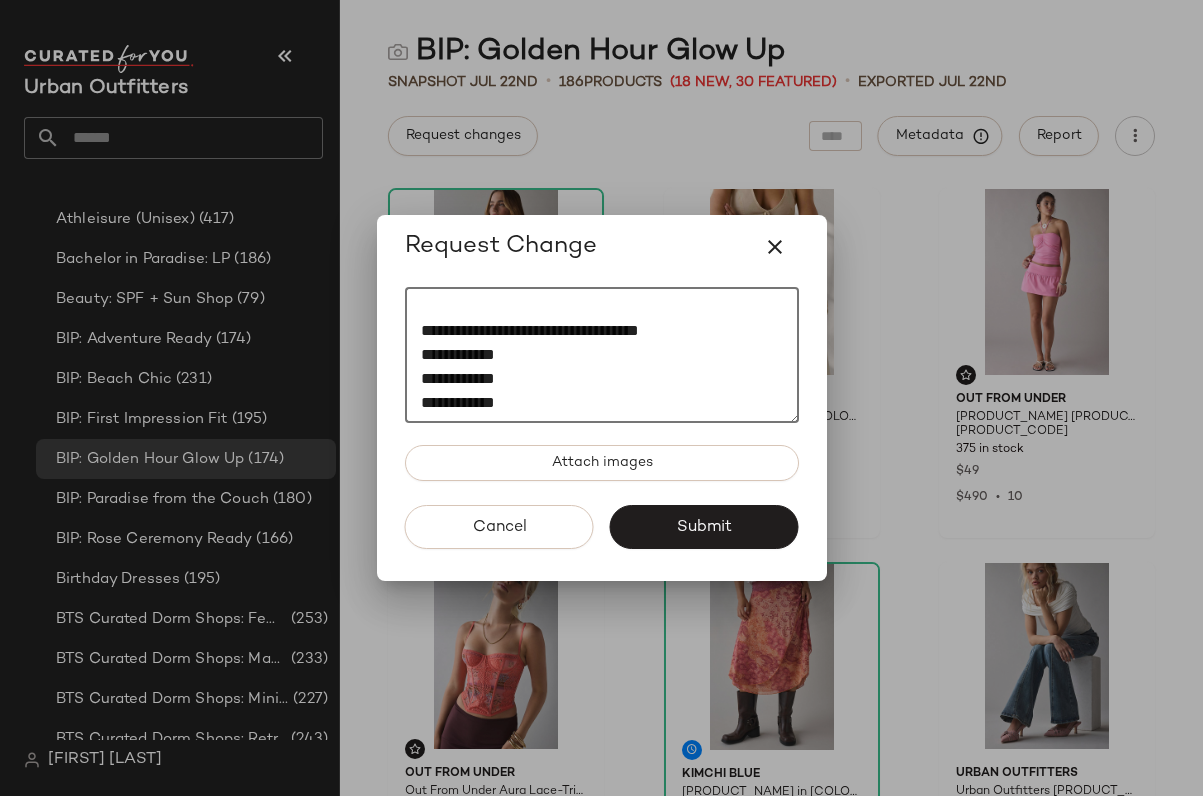 click on "**********" 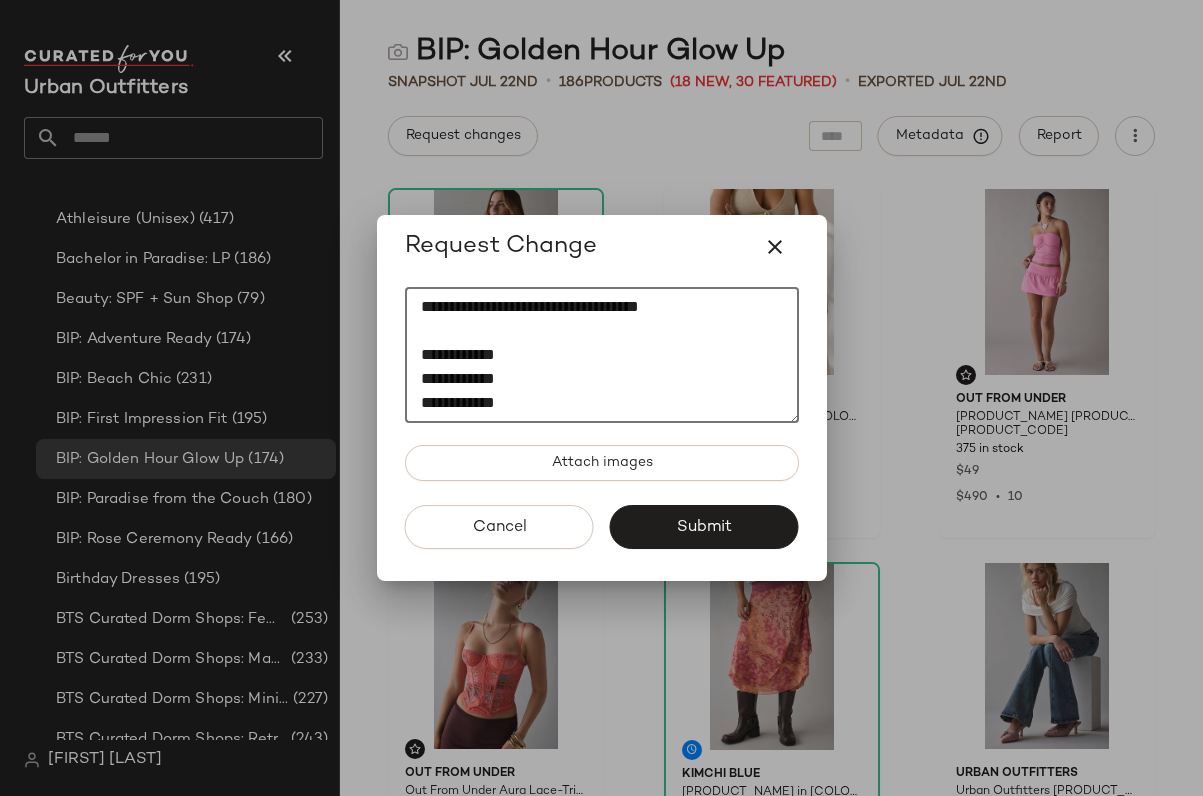scroll, scrollTop: 48, scrollLeft: 0, axis: vertical 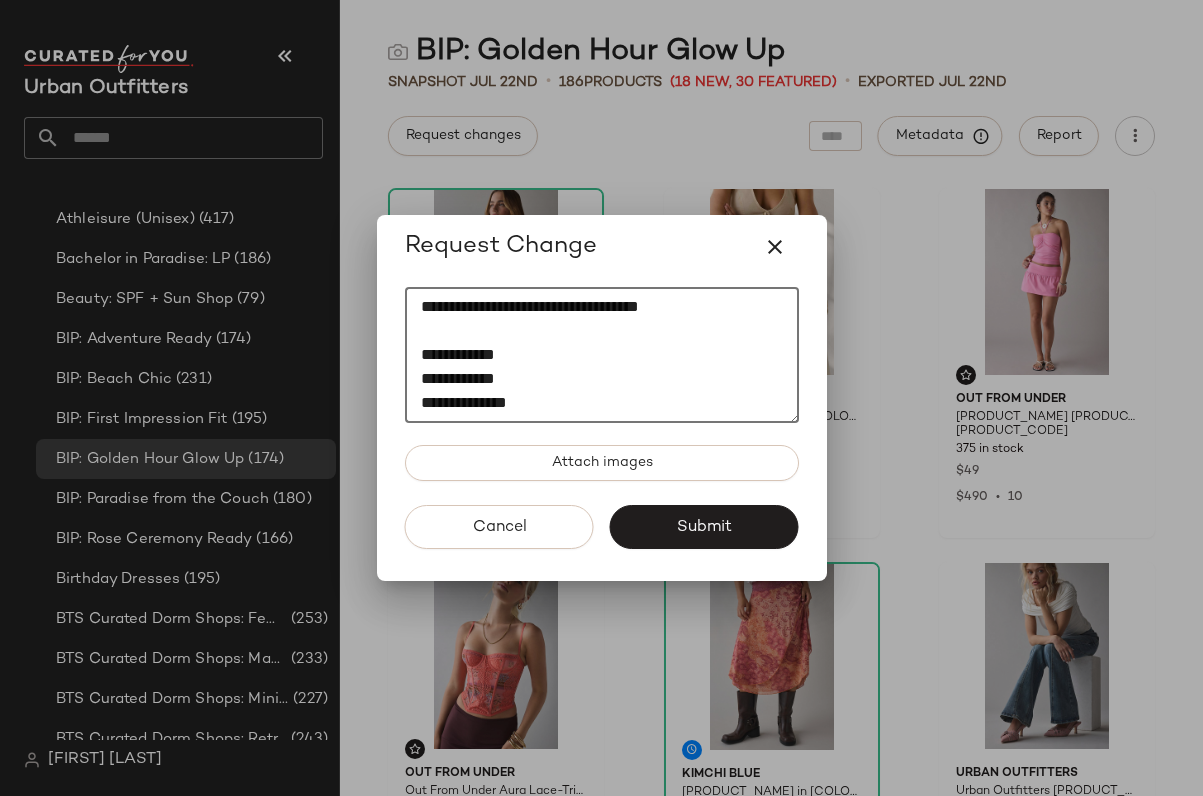 click on "[REDACTED]
[REDACTED]
[REDACTED]
[REDACTED]
[REDACTED]" 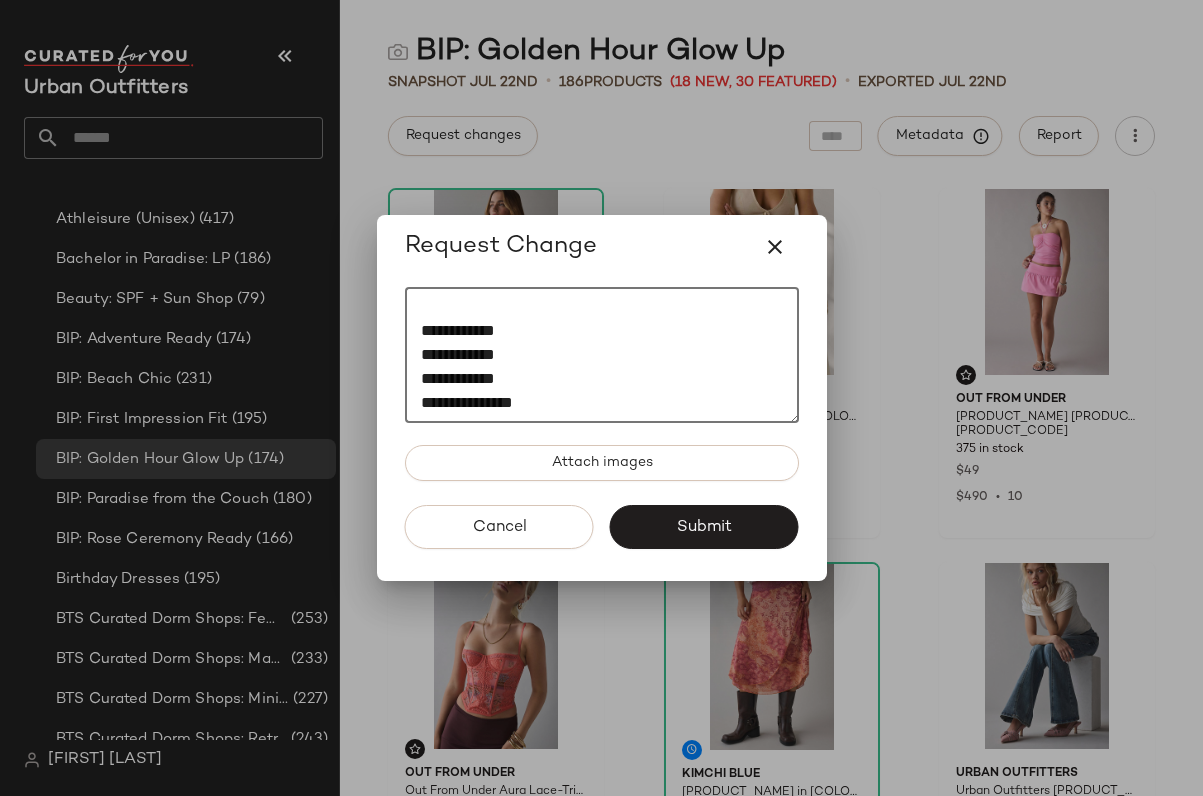 scroll, scrollTop: 108, scrollLeft: 0, axis: vertical 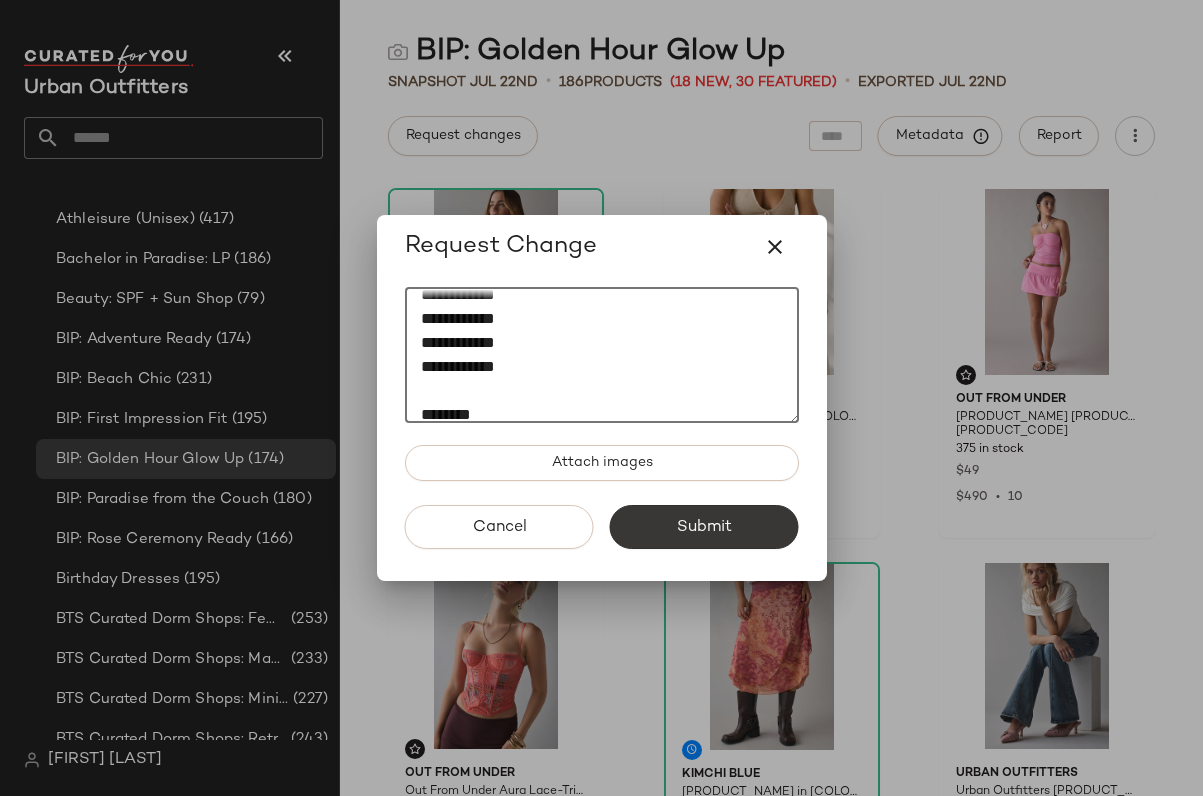 type on "[REDACTED]
[REDACTED]
[REDACTED]
[REDACTED]
[REDACTED]
[REDACTED]
[REDACTED]" 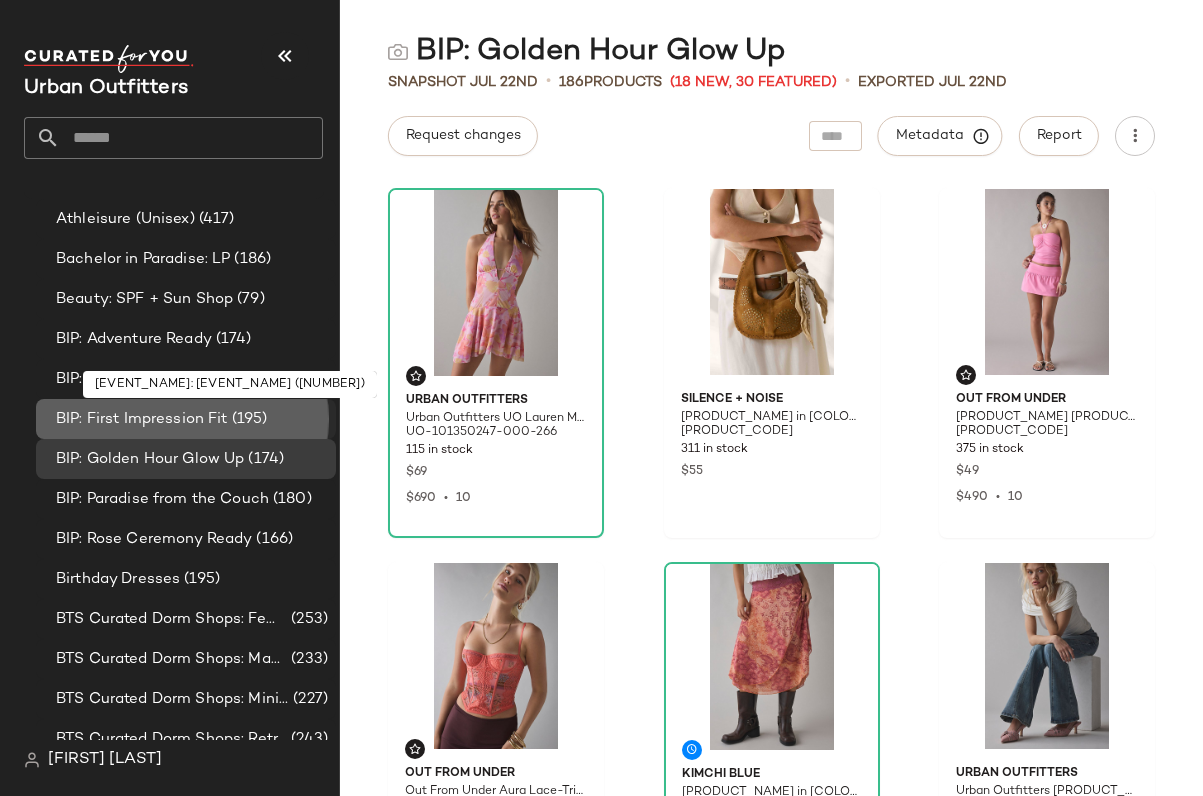 click on "BIP: First Impression Fit" at bounding box center [142, 419] 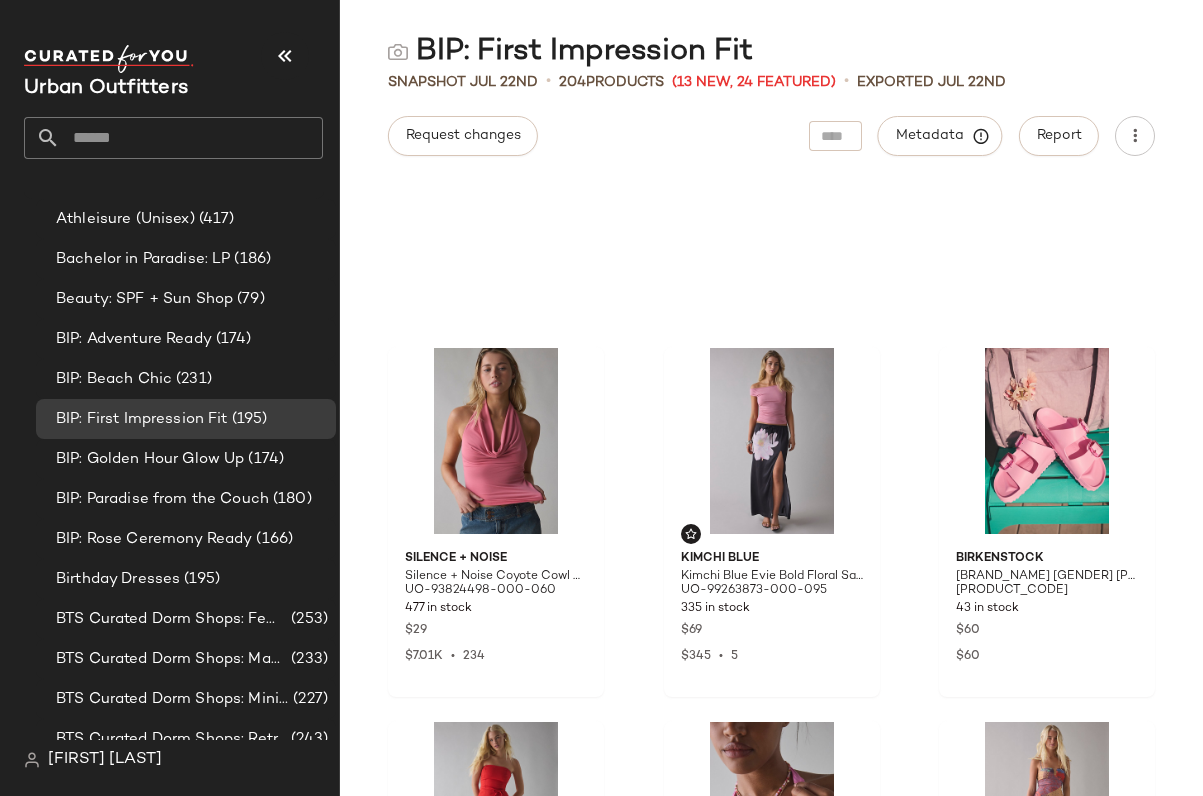 scroll, scrollTop: 238, scrollLeft: 0, axis: vertical 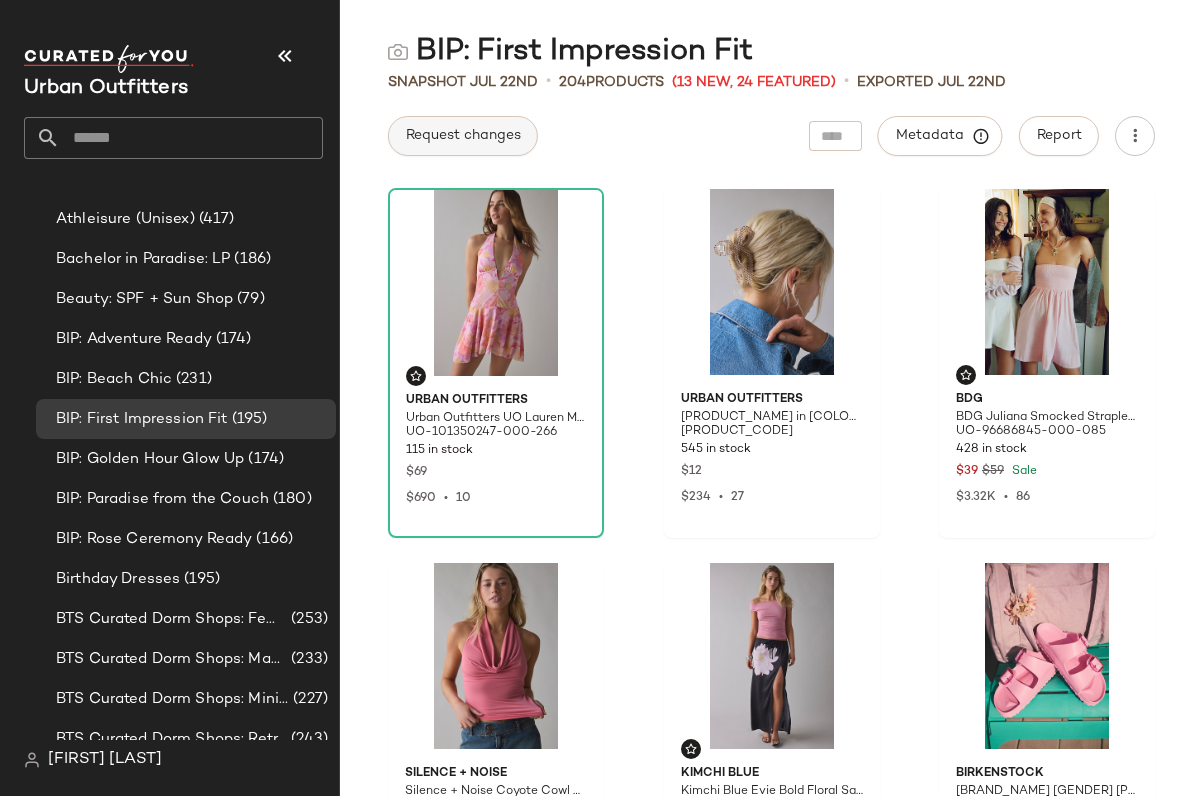 click on "Request changes" 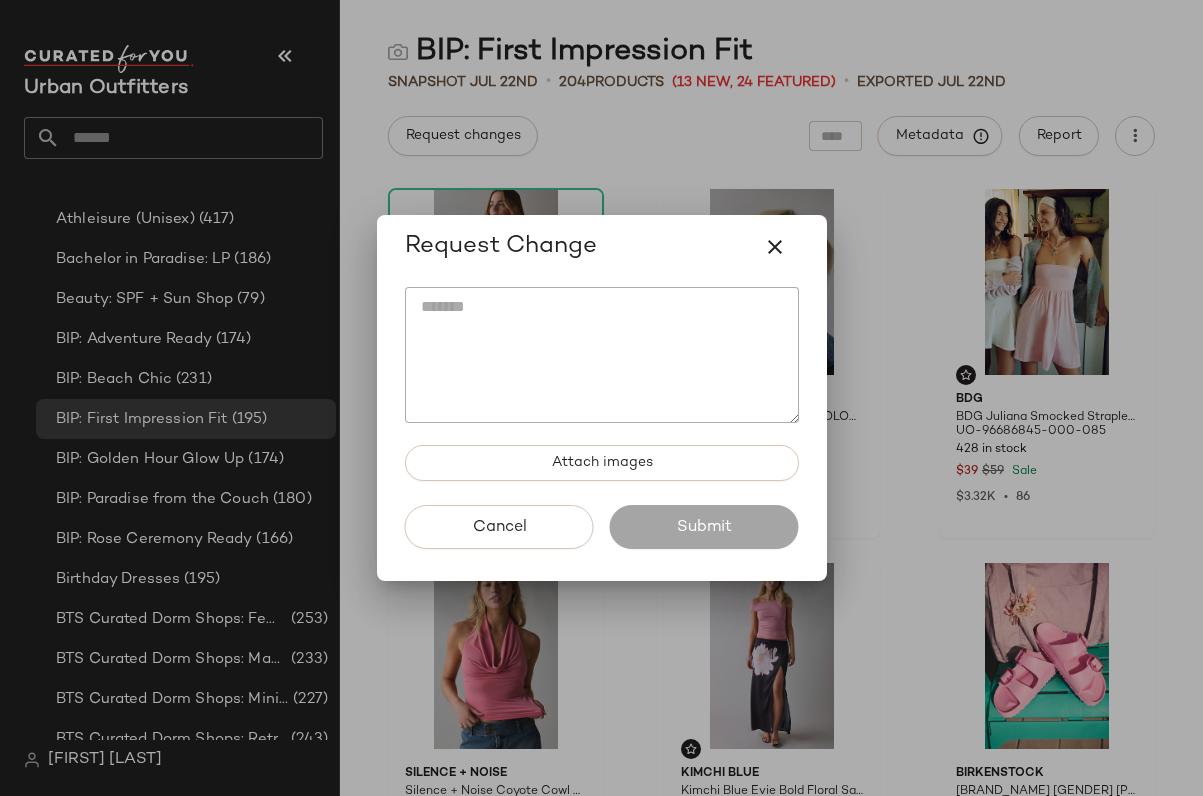 click 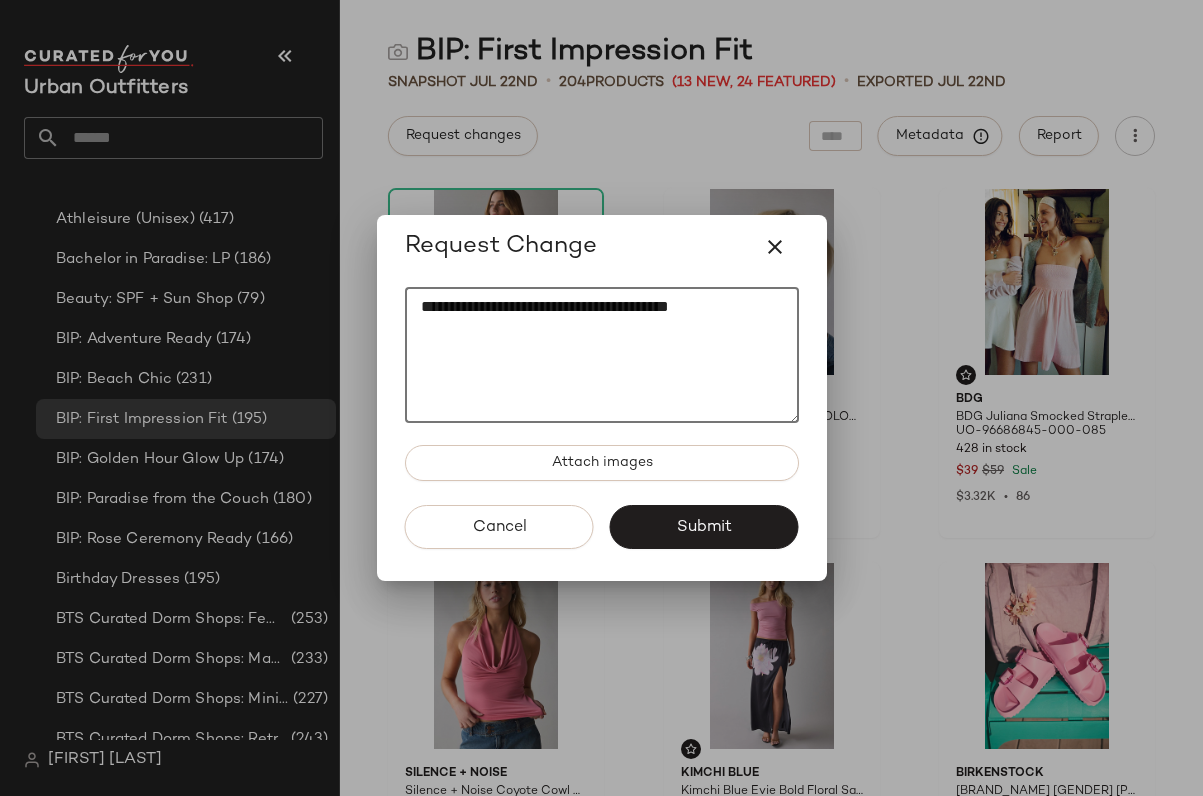 paste on "*
********" 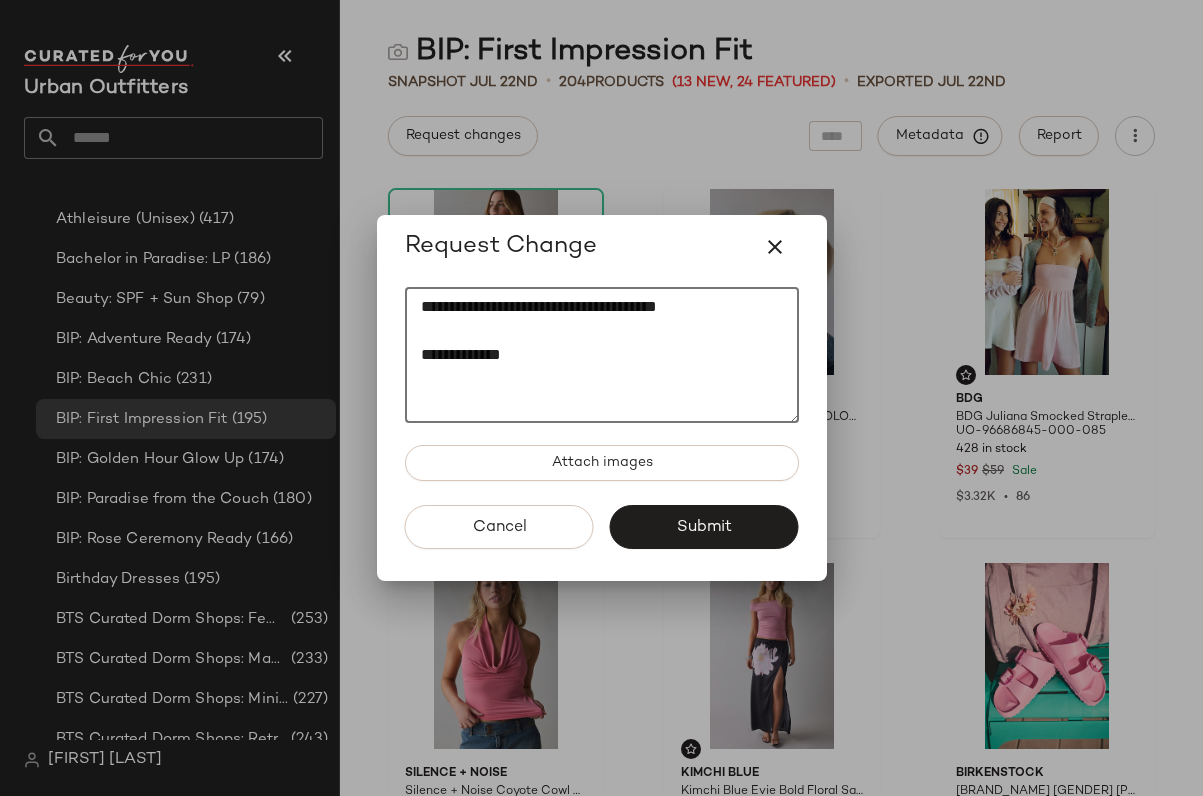 paste on "*********" 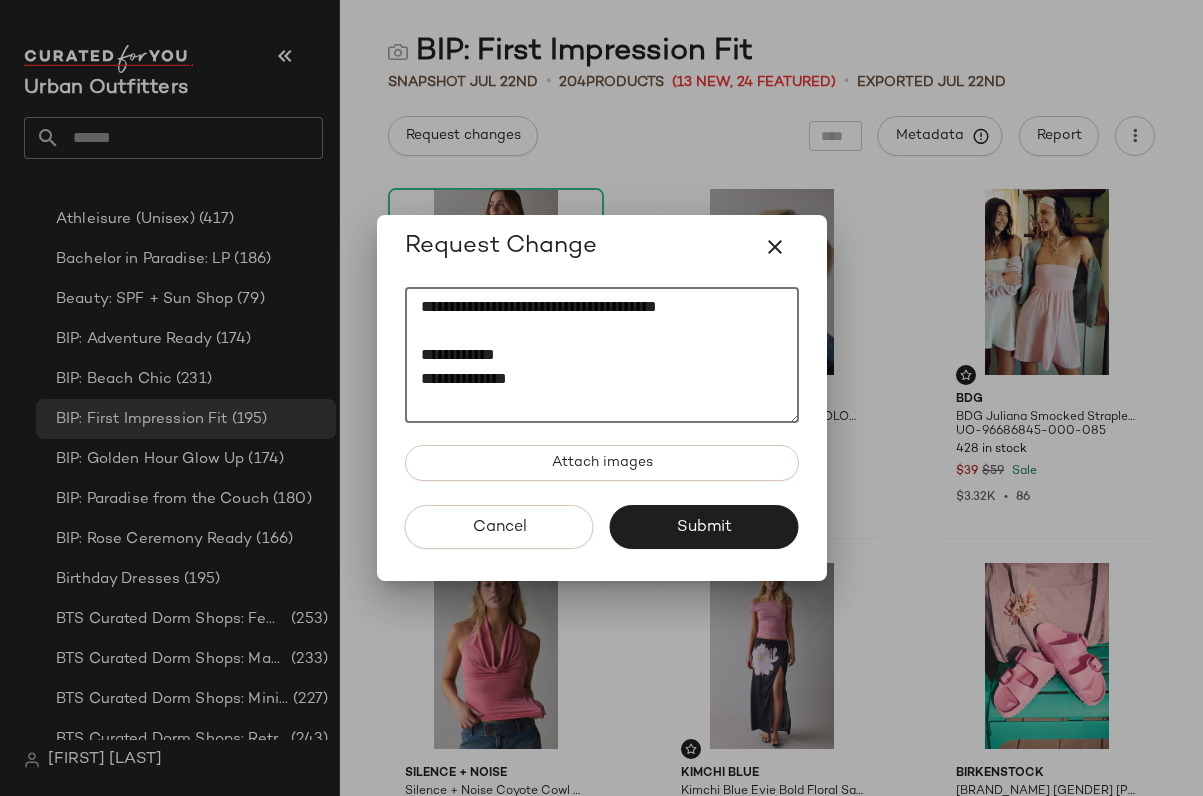 paste on "********" 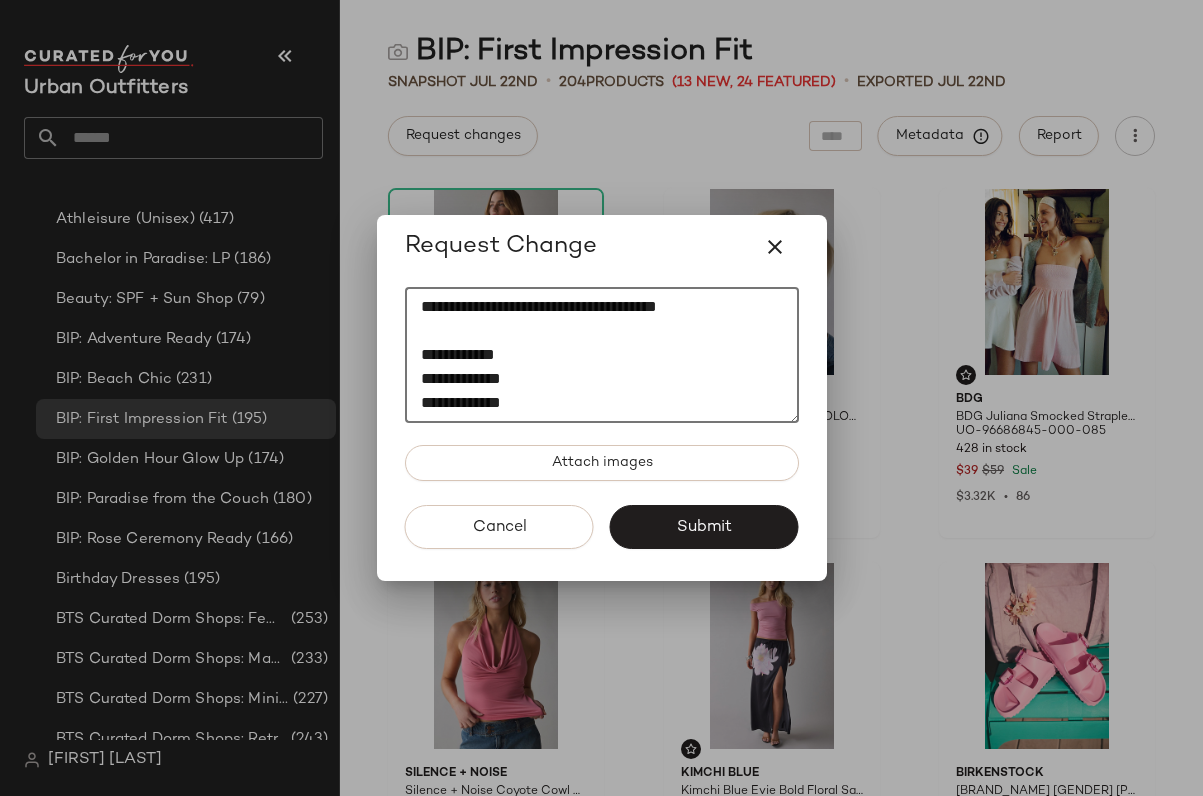 scroll, scrollTop: 12, scrollLeft: 0, axis: vertical 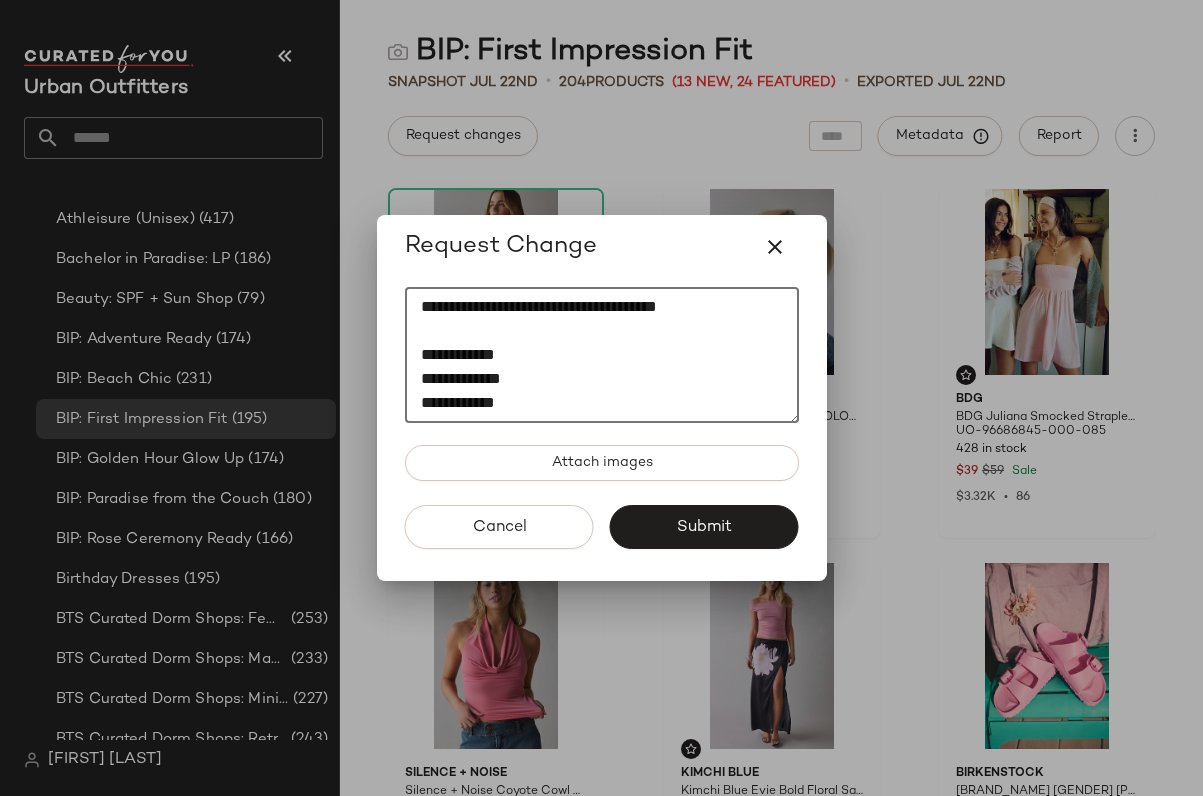 click on "**********" 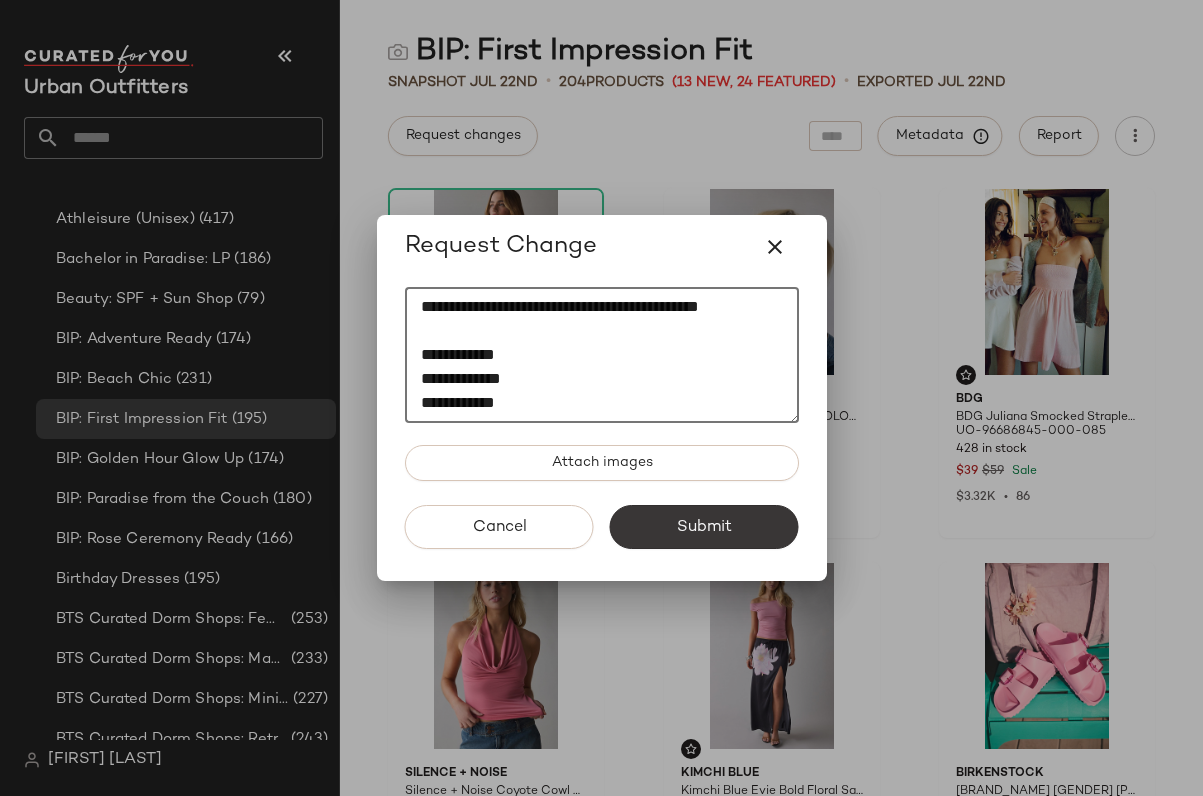 type on "[REDACTED]
[REDACTED]
[REDACTED]
[REDACTED]
[REDACTED]" 